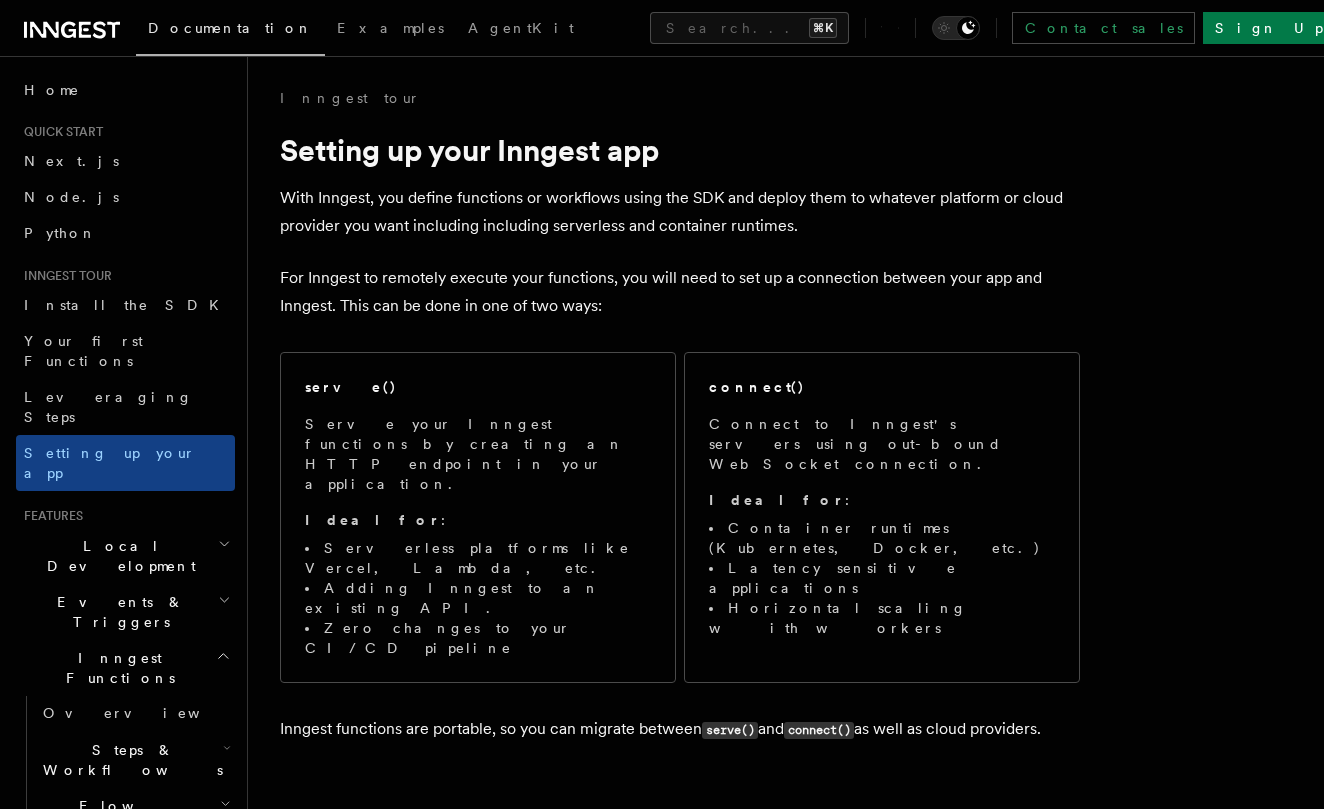 scroll, scrollTop: 0, scrollLeft: 0, axis: both 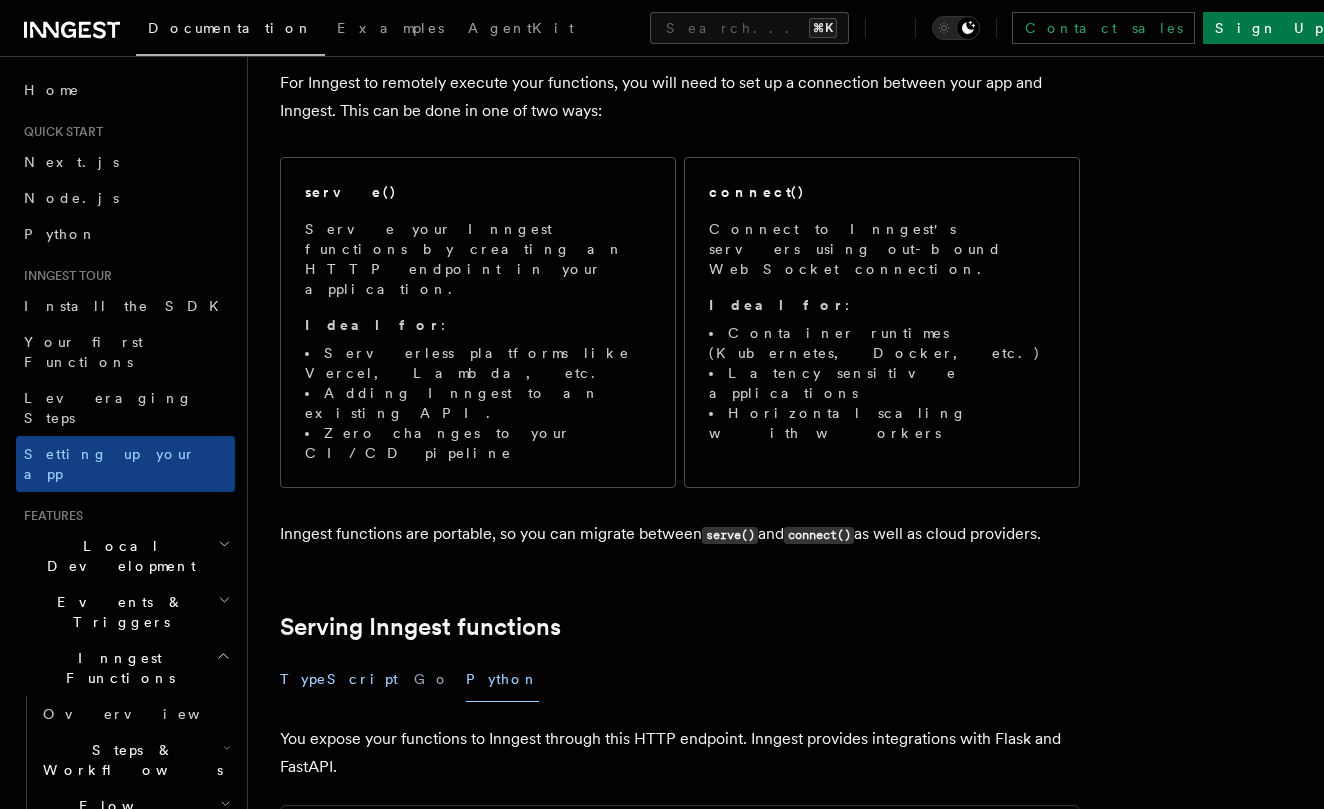 click on "TypeScript" at bounding box center [339, 679] 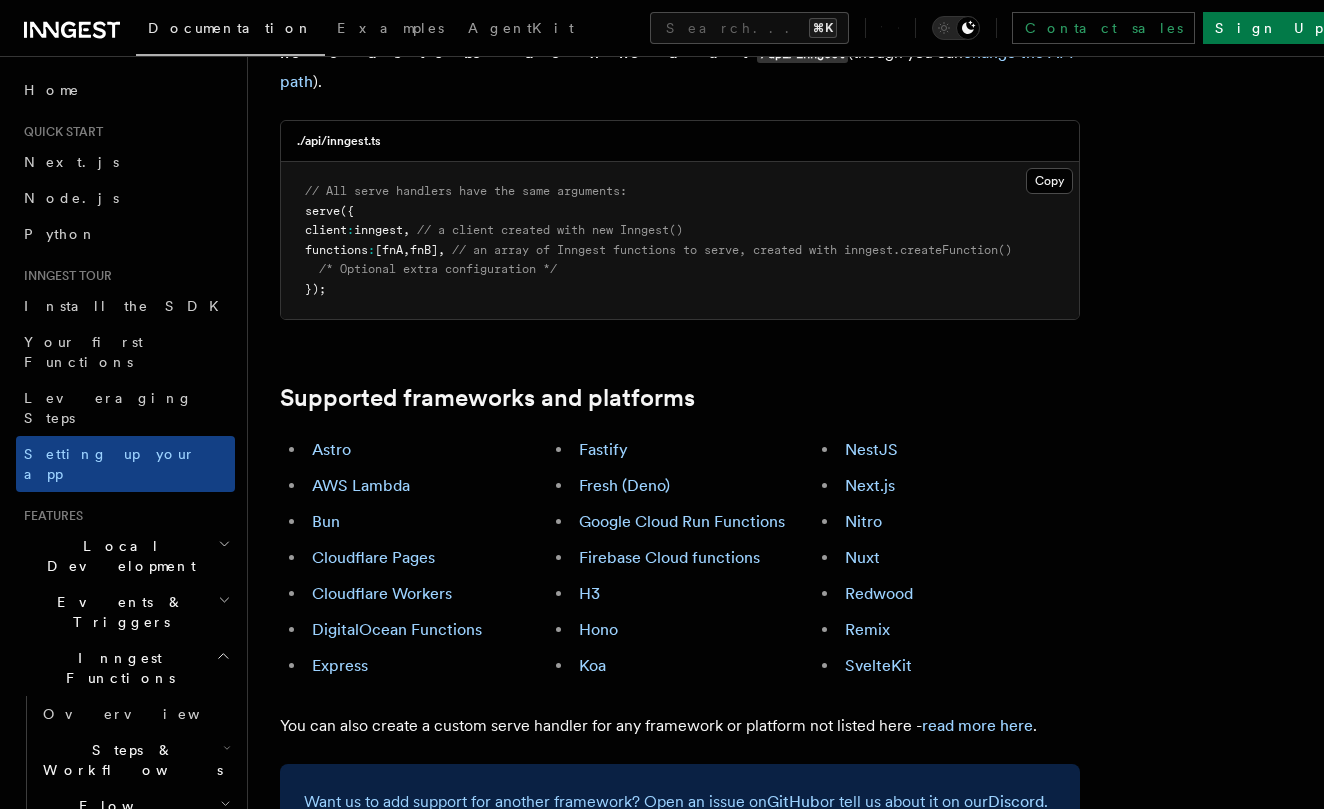 scroll, scrollTop: 943, scrollLeft: 0, axis: vertical 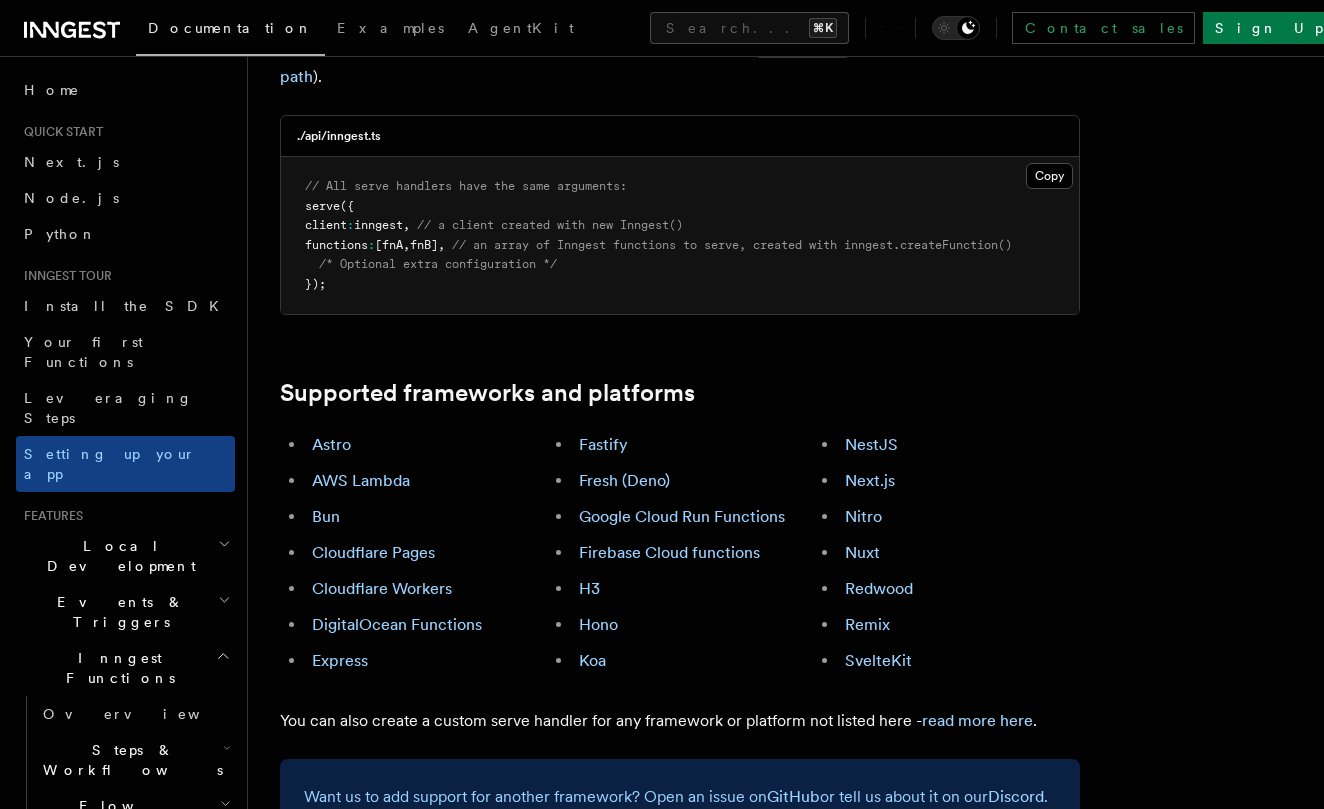 type 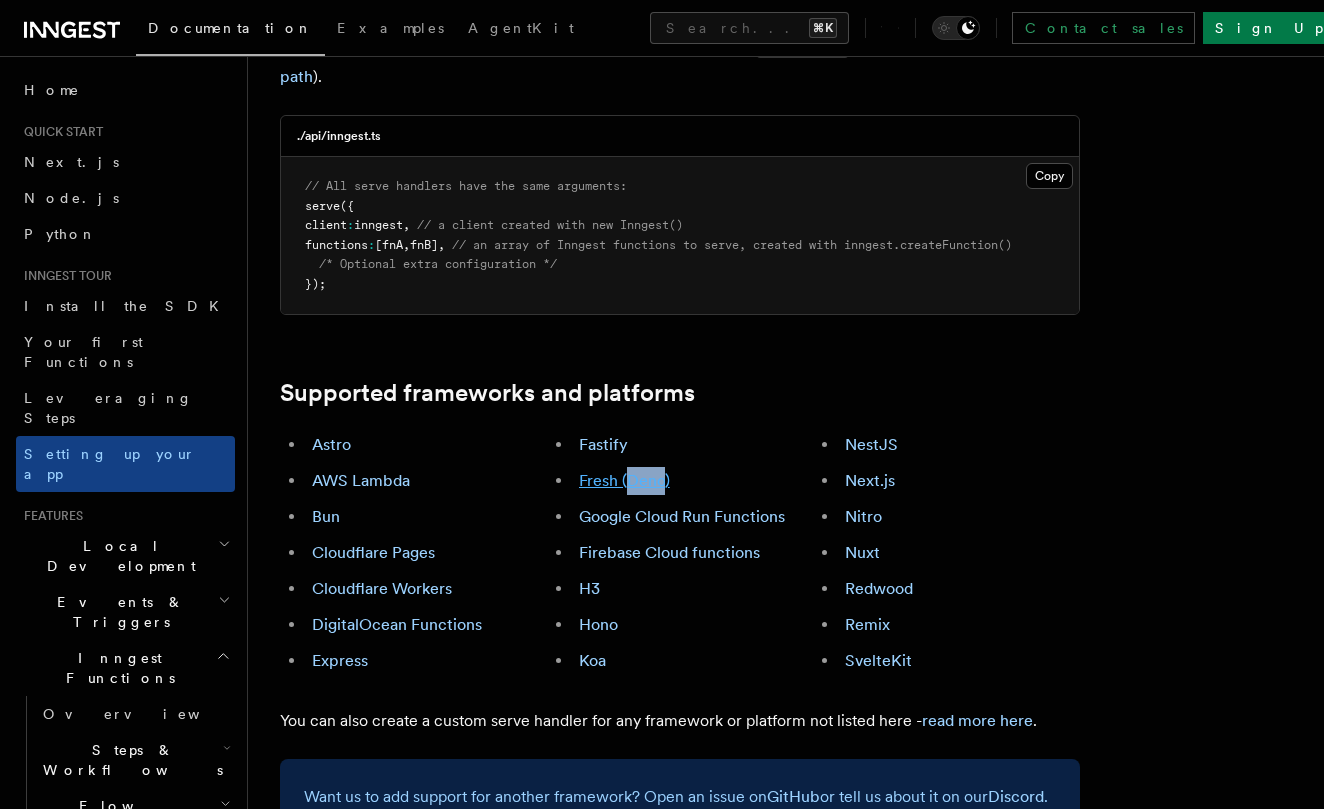 click on "Fresh (Deno)" at bounding box center [624, 480] 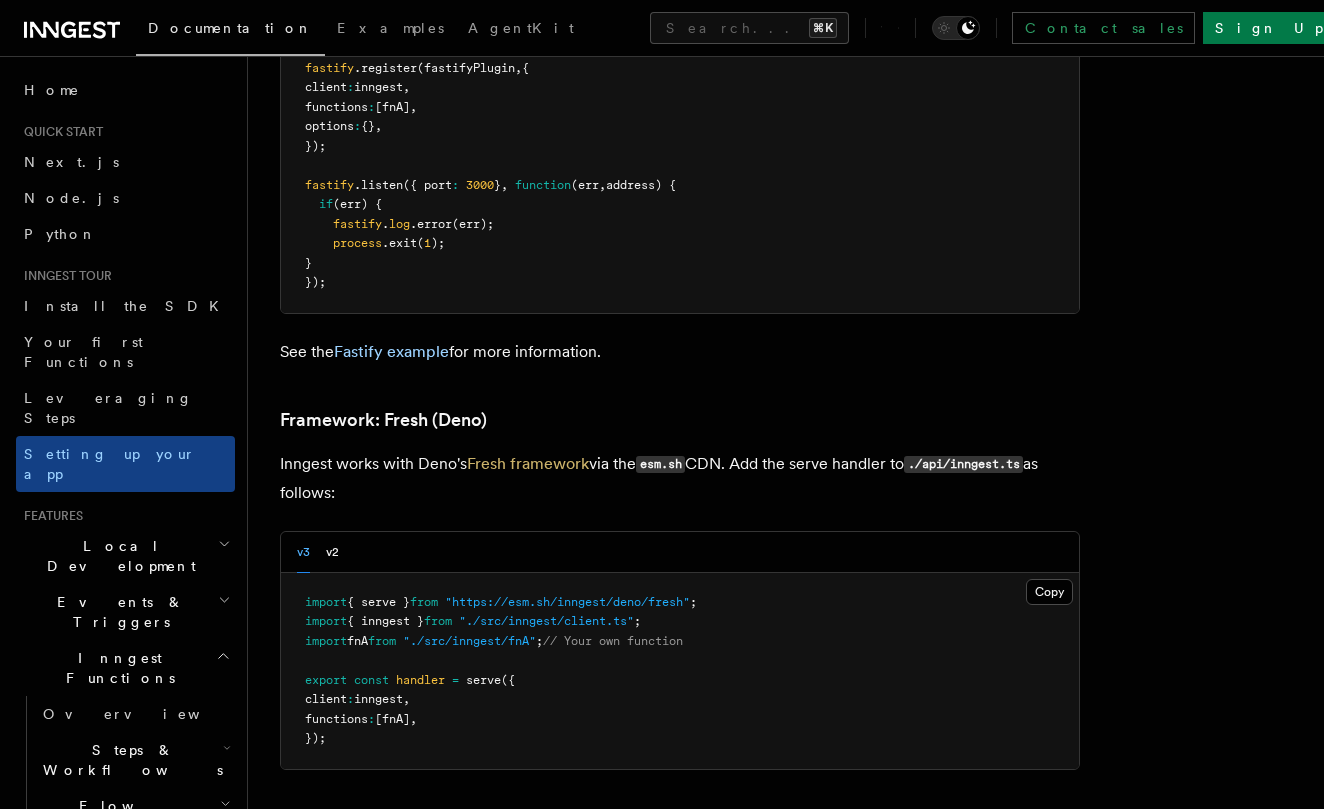 scroll, scrollTop: 6804, scrollLeft: 0, axis: vertical 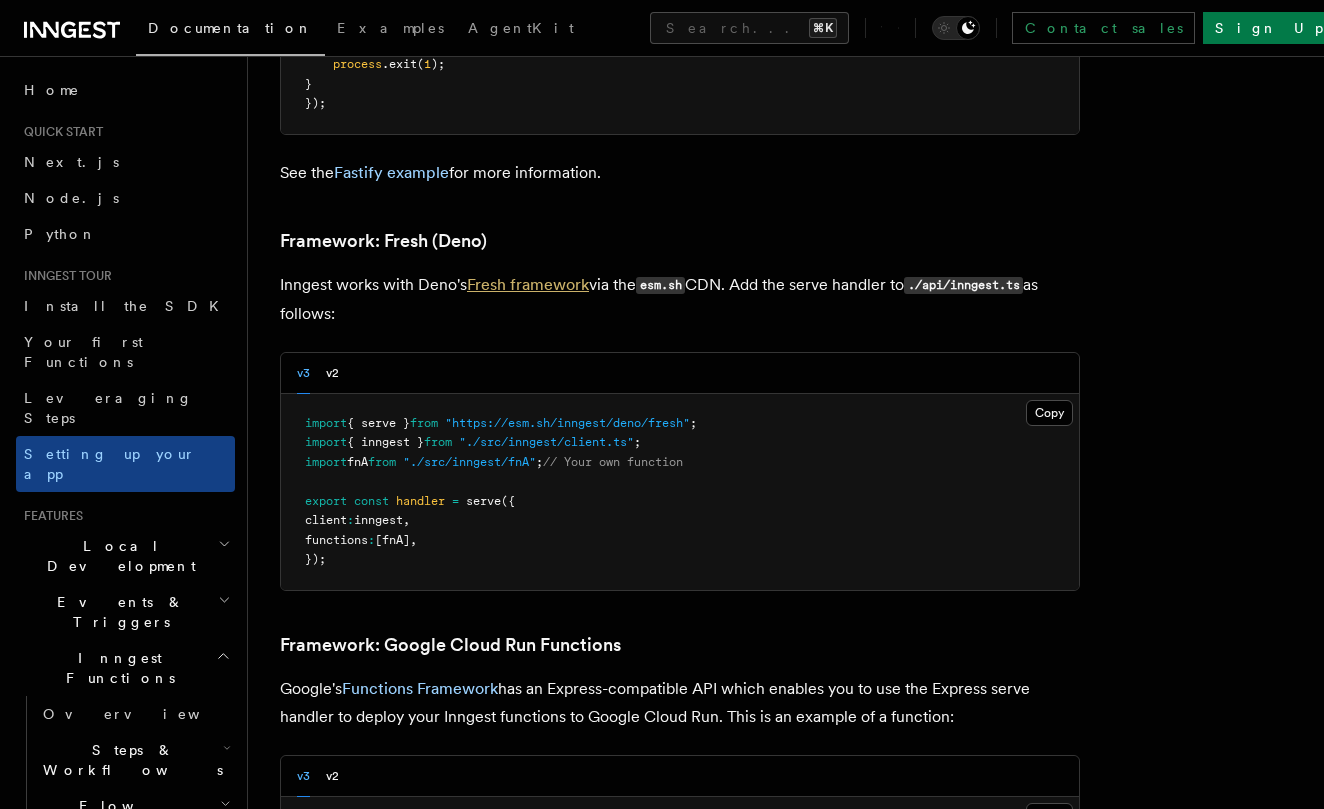 click on "Fresh
framework" at bounding box center (528, 284) 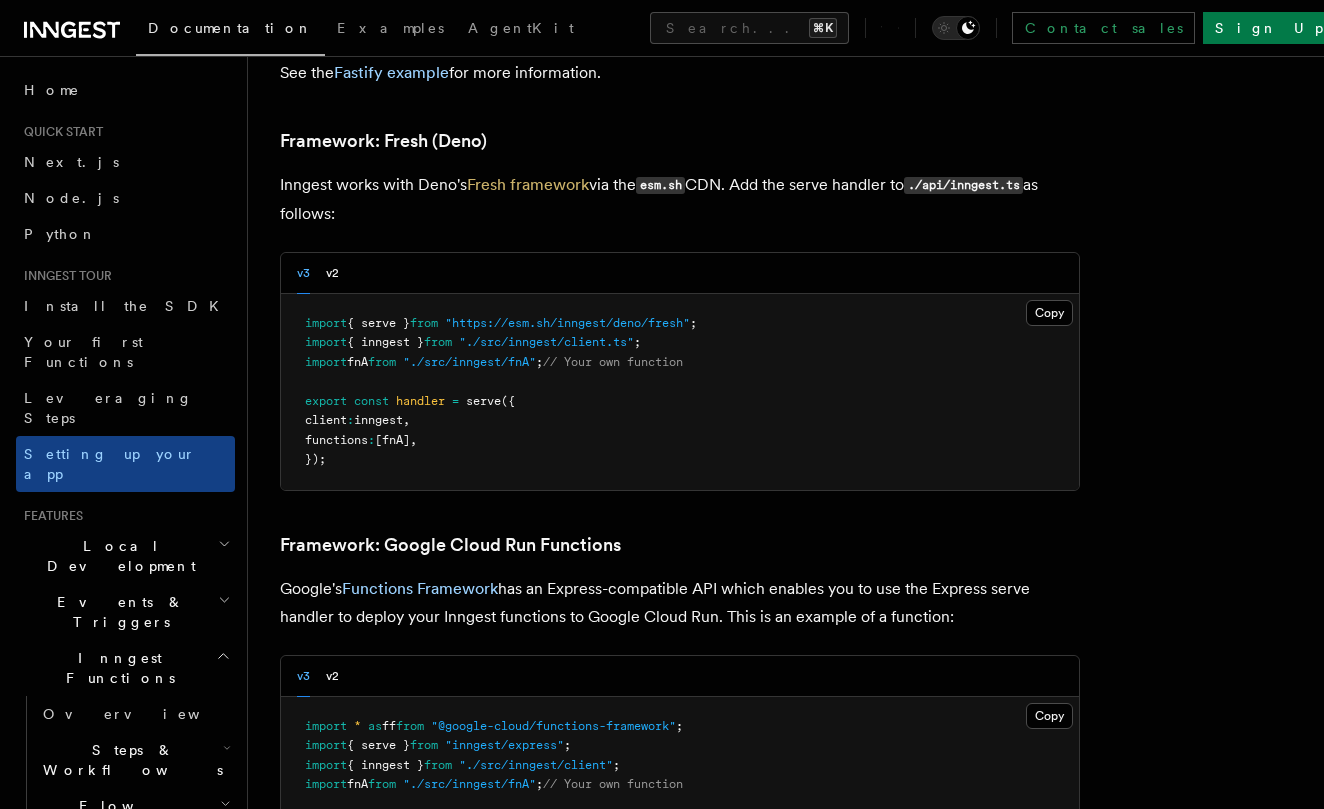 scroll, scrollTop: 6910, scrollLeft: 0, axis: vertical 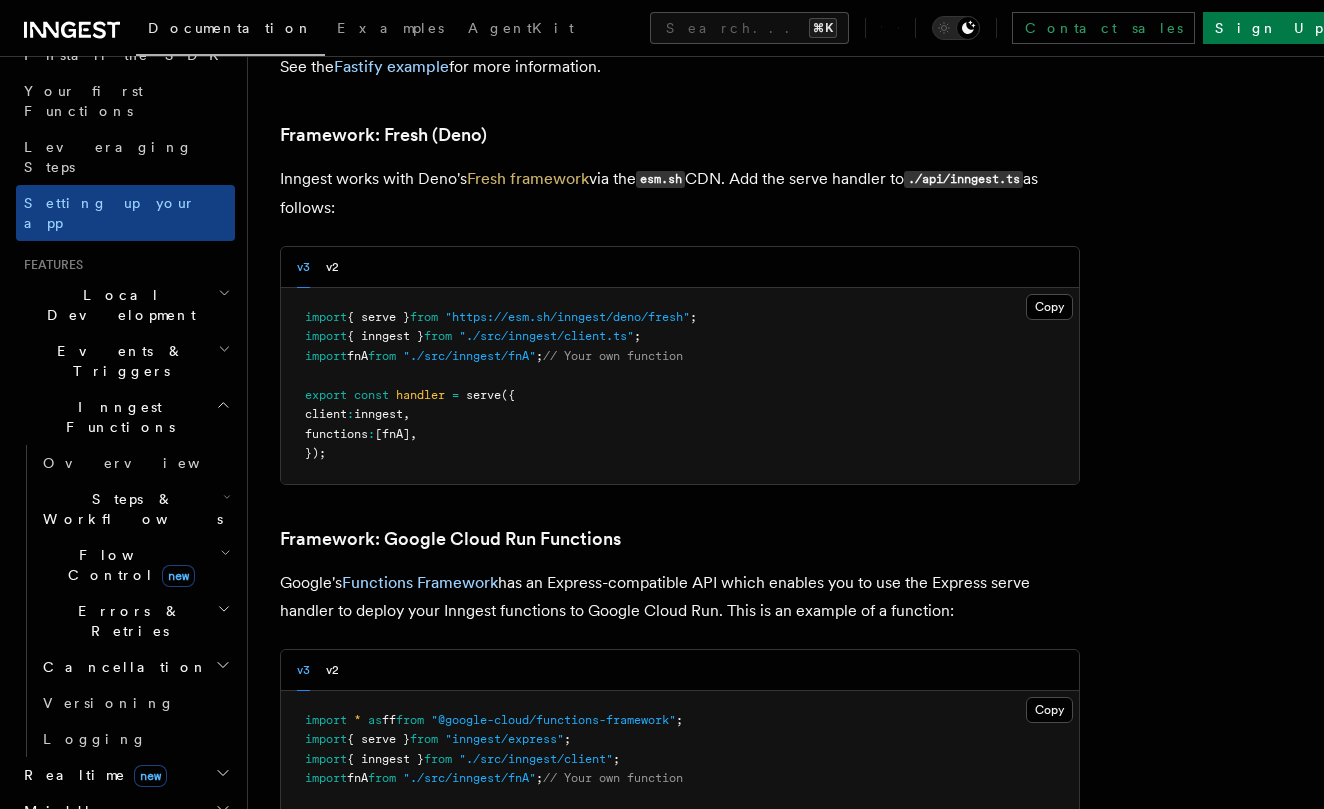 click on "Events & Triggers" at bounding box center [125, 361] 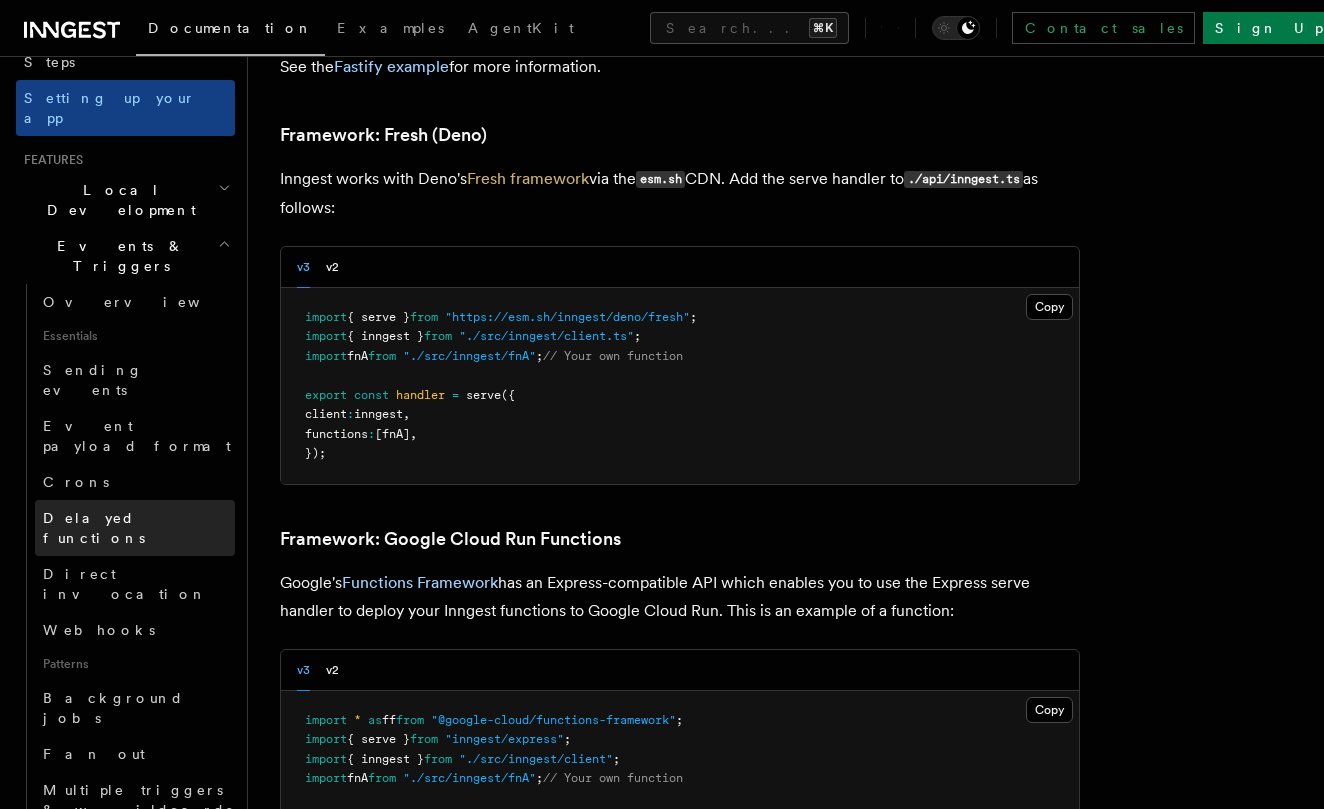scroll, scrollTop: 359, scrollLeft: 0, axis: vertical 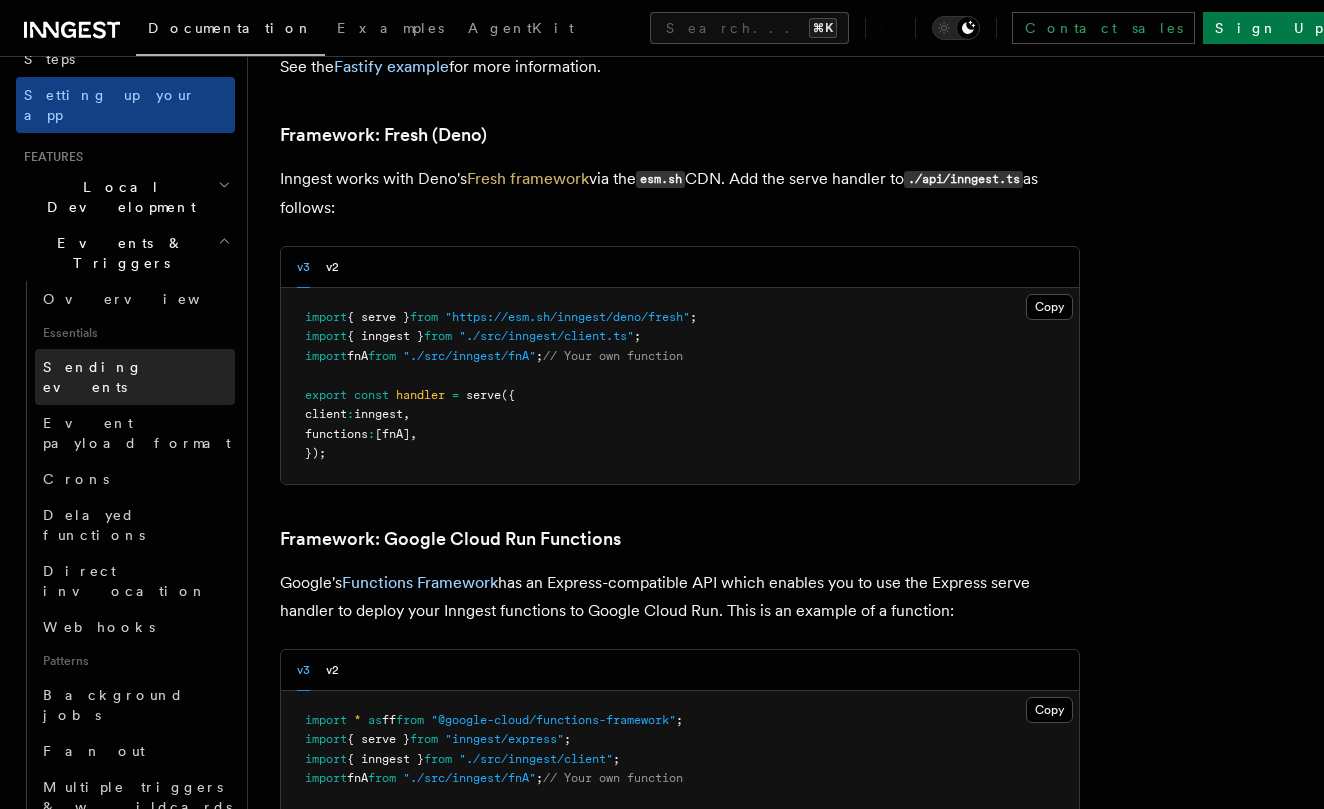 click on "Sending events" at bounding box center (139, 377) 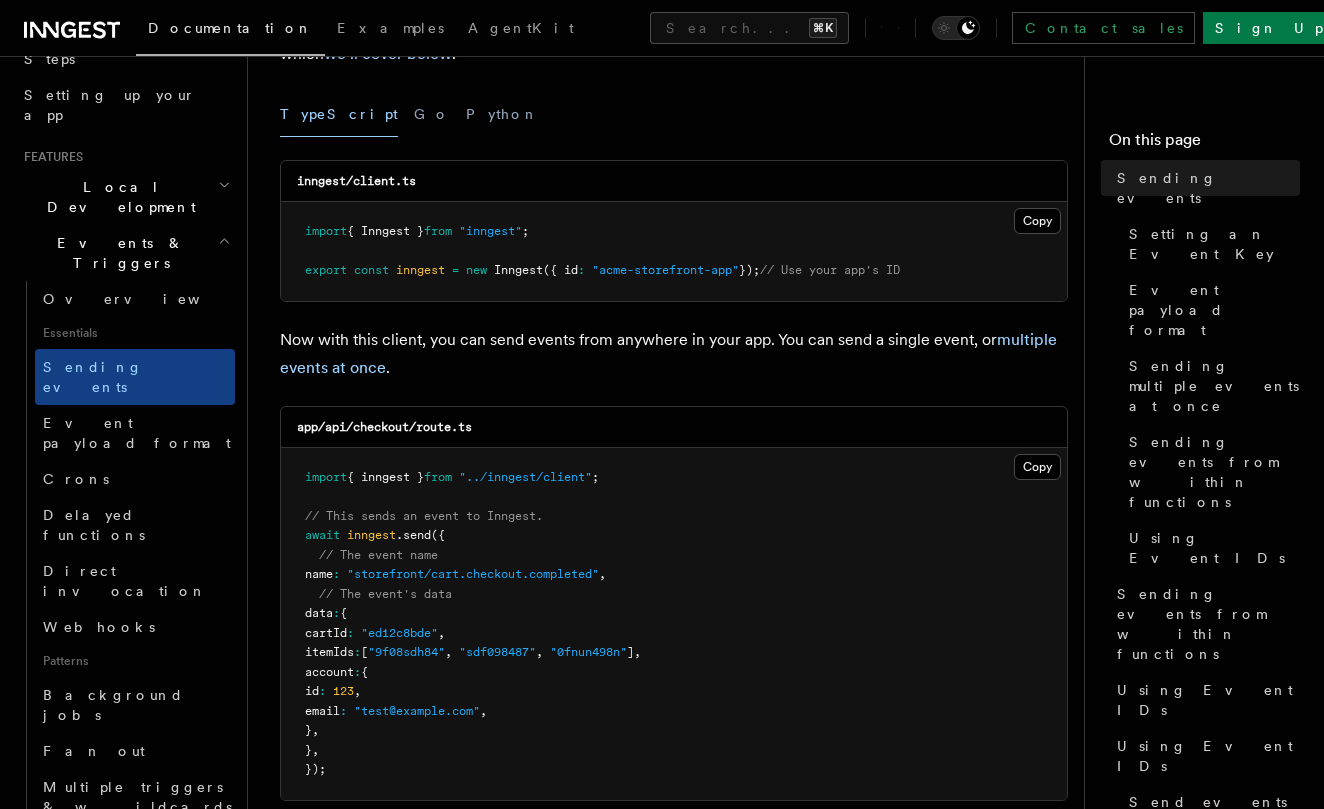 scroll, scrollTop: 272, scrollLeft: 0, axis: vertical 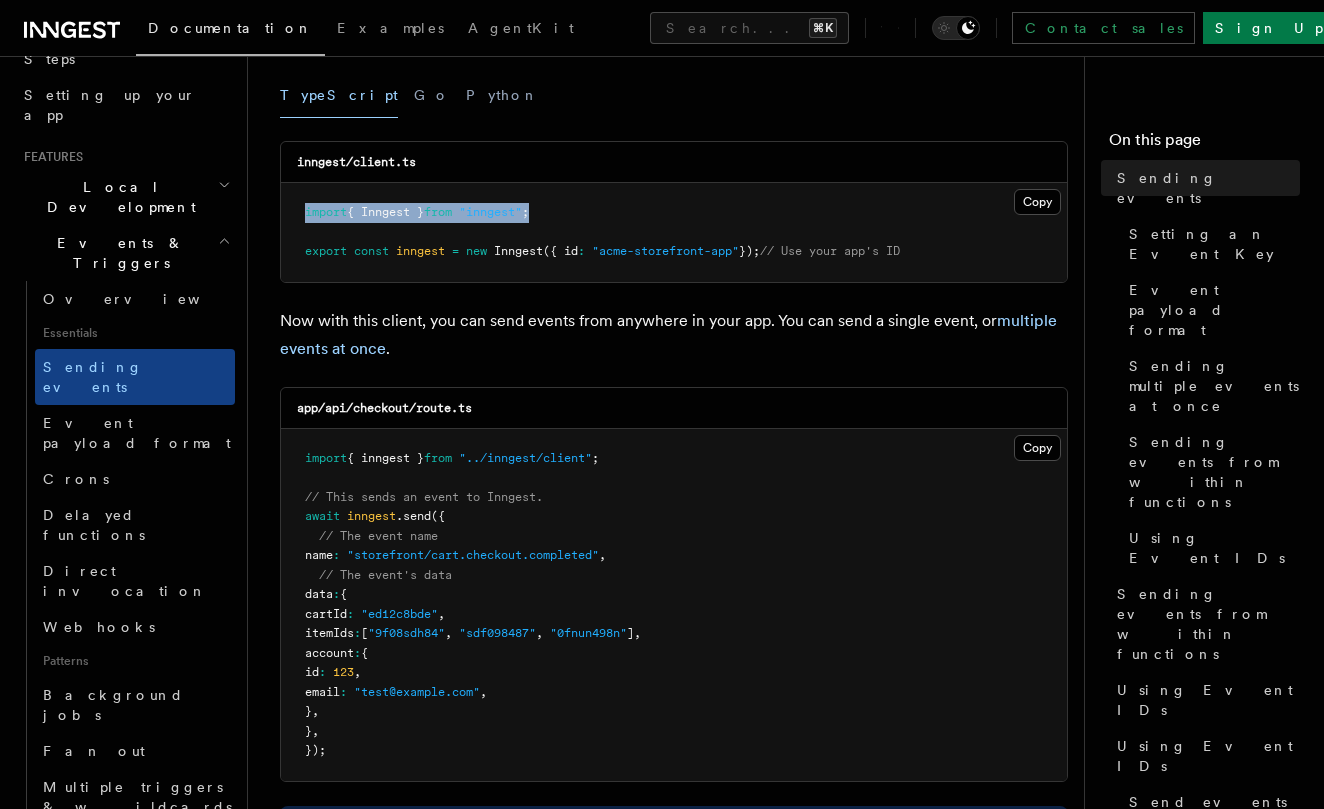 drag, startPoint x: 561, startPoint y: 213, endPoint x: 300, endPoint y: 206, distance: 261.09384 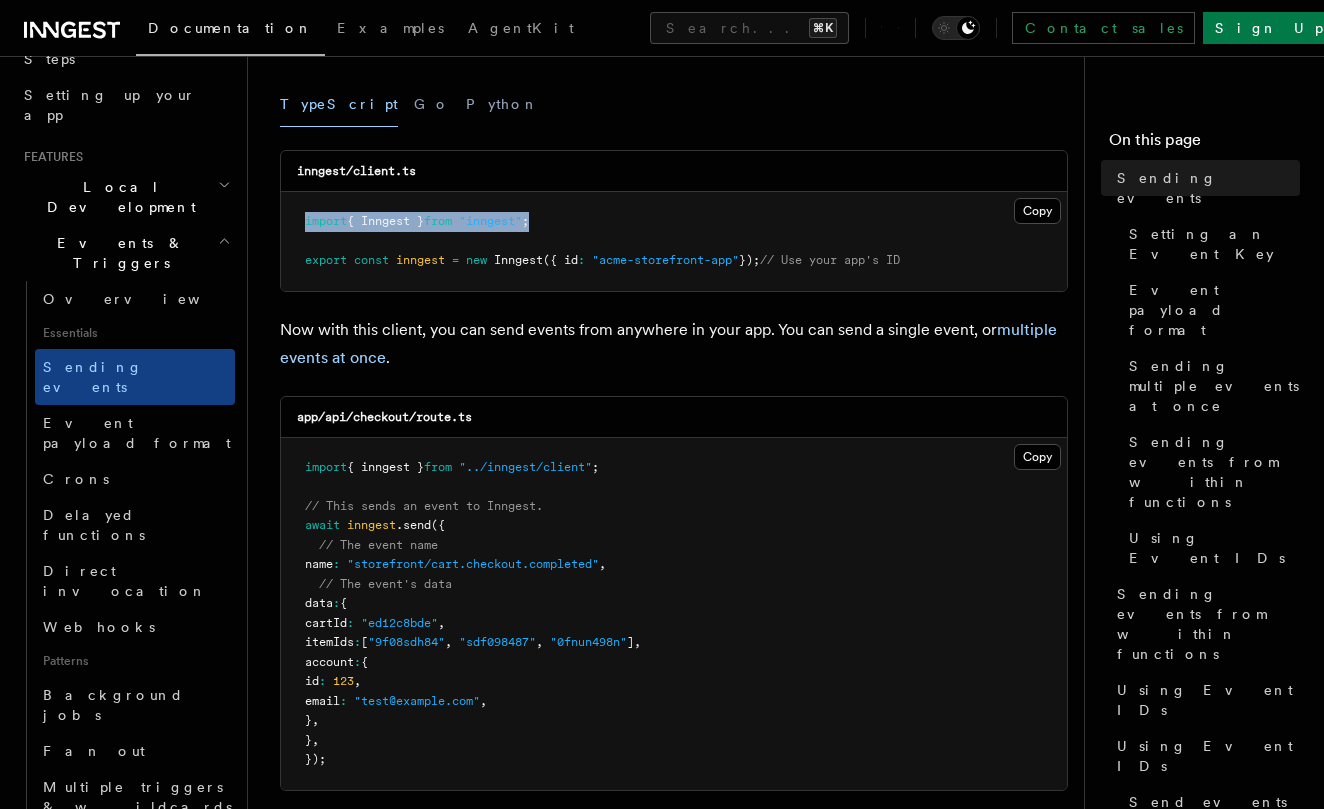 scroll, scrollTop: 264, scrollLeft: 0, axis: vertical 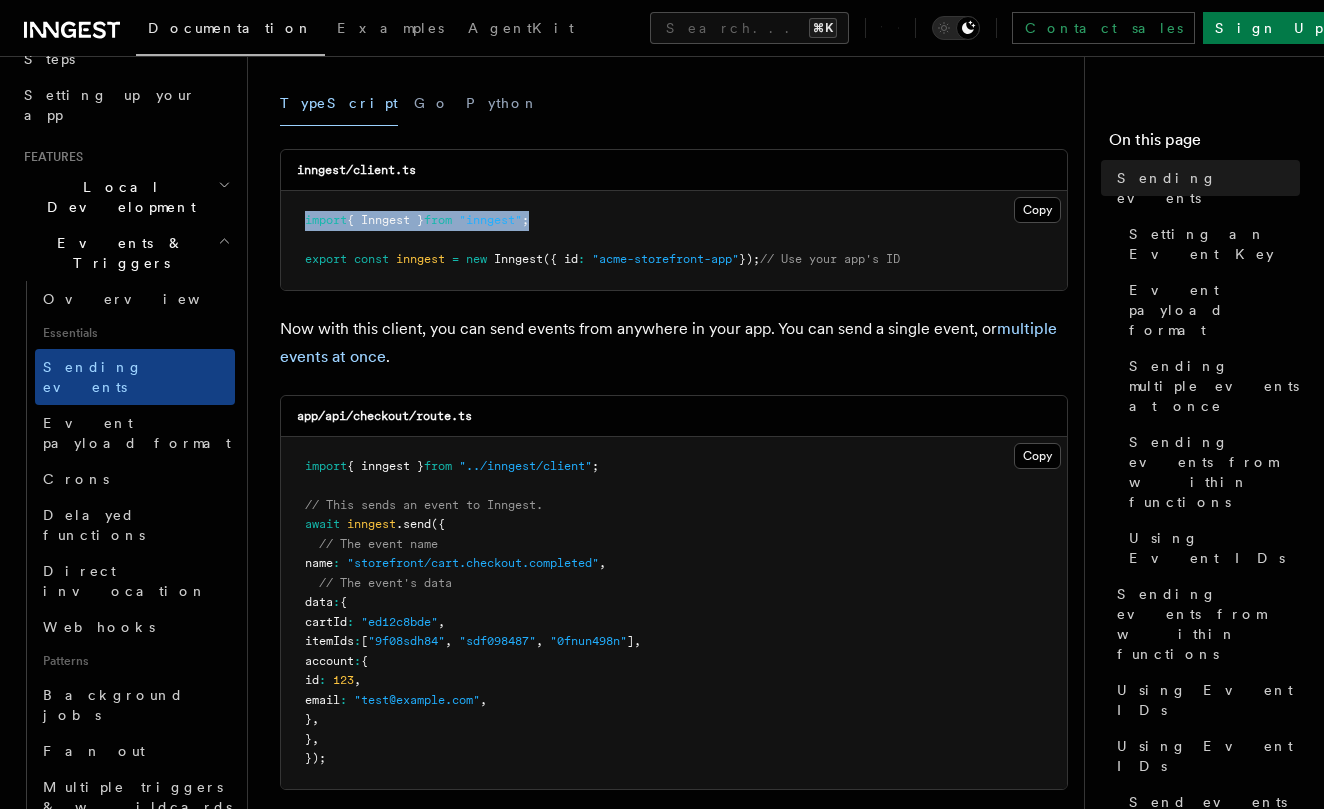 drag, startPoint x: 783, startPoint y: 258, endPoint x: 298, endPoint y: 259, distance: 485.00104 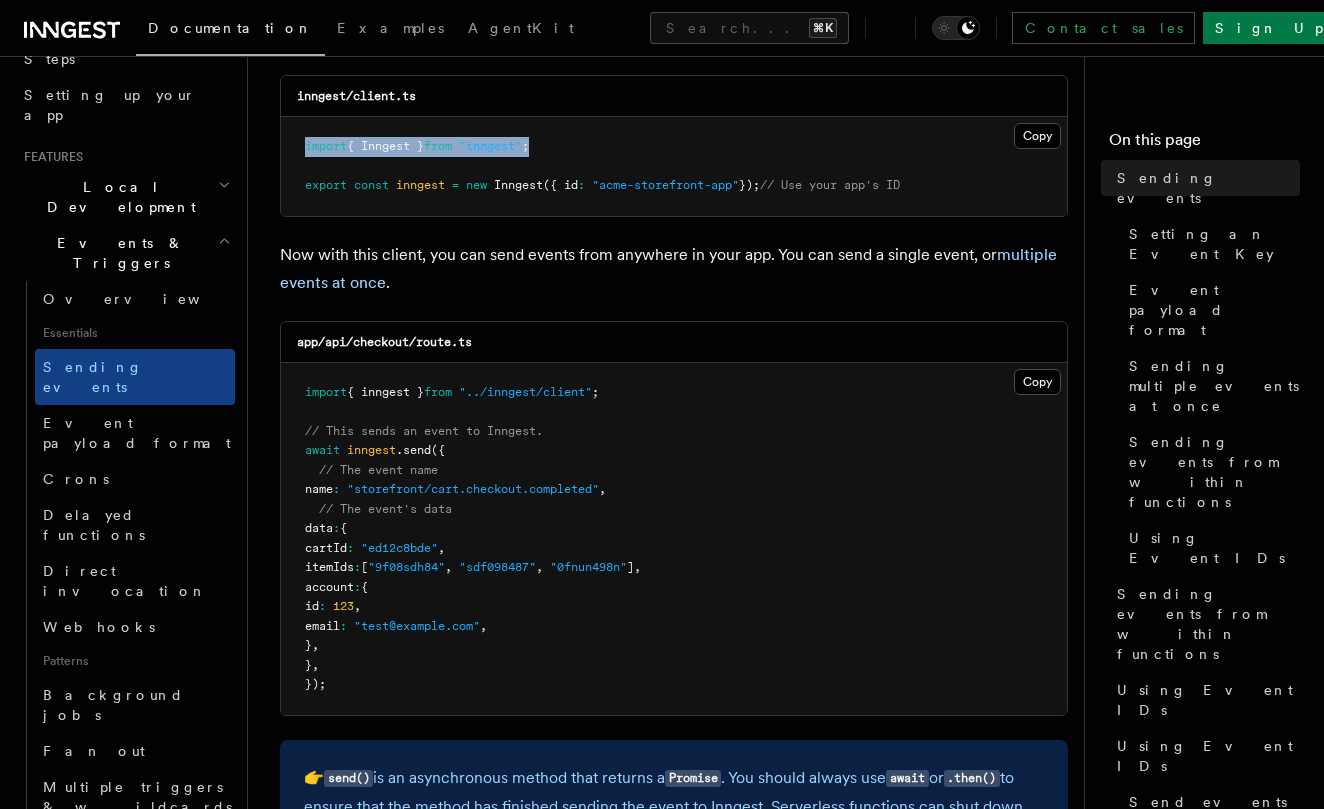 scroll, scrollTop: 348, scrollLeft: 0, axis: vertical 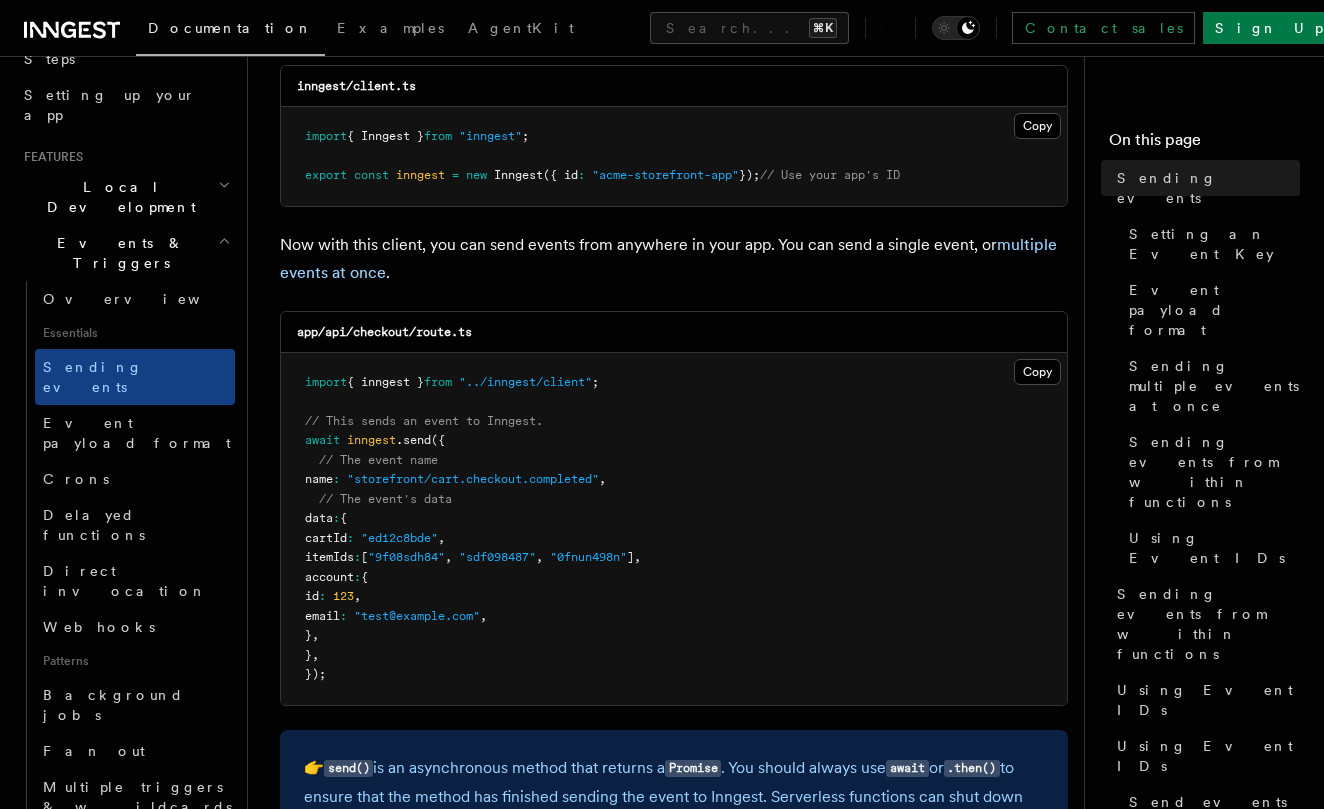 click on "import  { inngest }  from   "../inngest/client" ;
// This sends an event to Inngest.
await   inngest .send ({
// The event name
name :   "storefront/cart.checkout.completed" ,
// The event's data
data :  {
cartId :   "ed12c8bde" ,
itemIds :  [ "9f08sdh84" ,   "sdf098487" ,   "0fnun498n" ] ,
account :  {
id :   123 ,
email :   "[EMAIL]" ,
} ,
} ,
});" at bounding box center [674, 529] 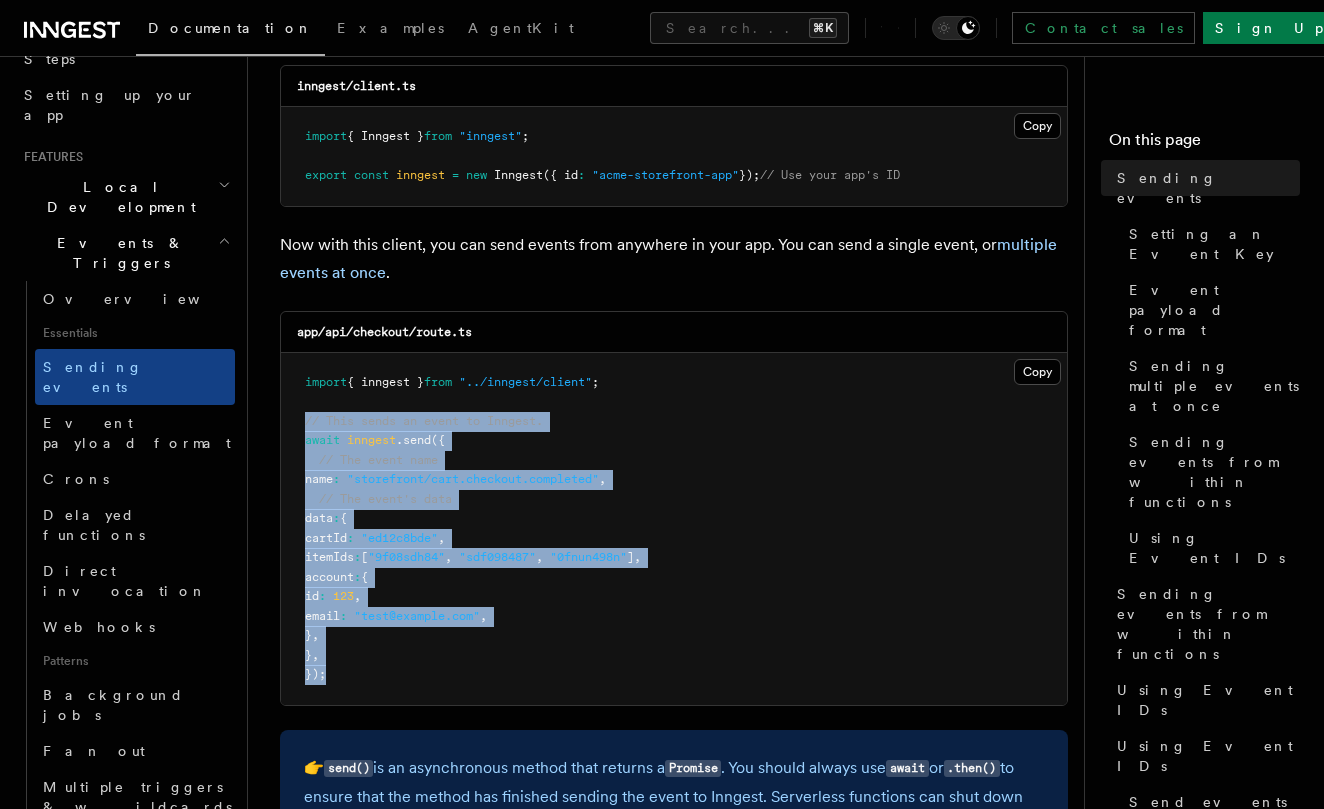 drag, startPoint x: 353, startPoint y: 675, endPoint x: 284, endPoint y: 419, distance: 265.1358 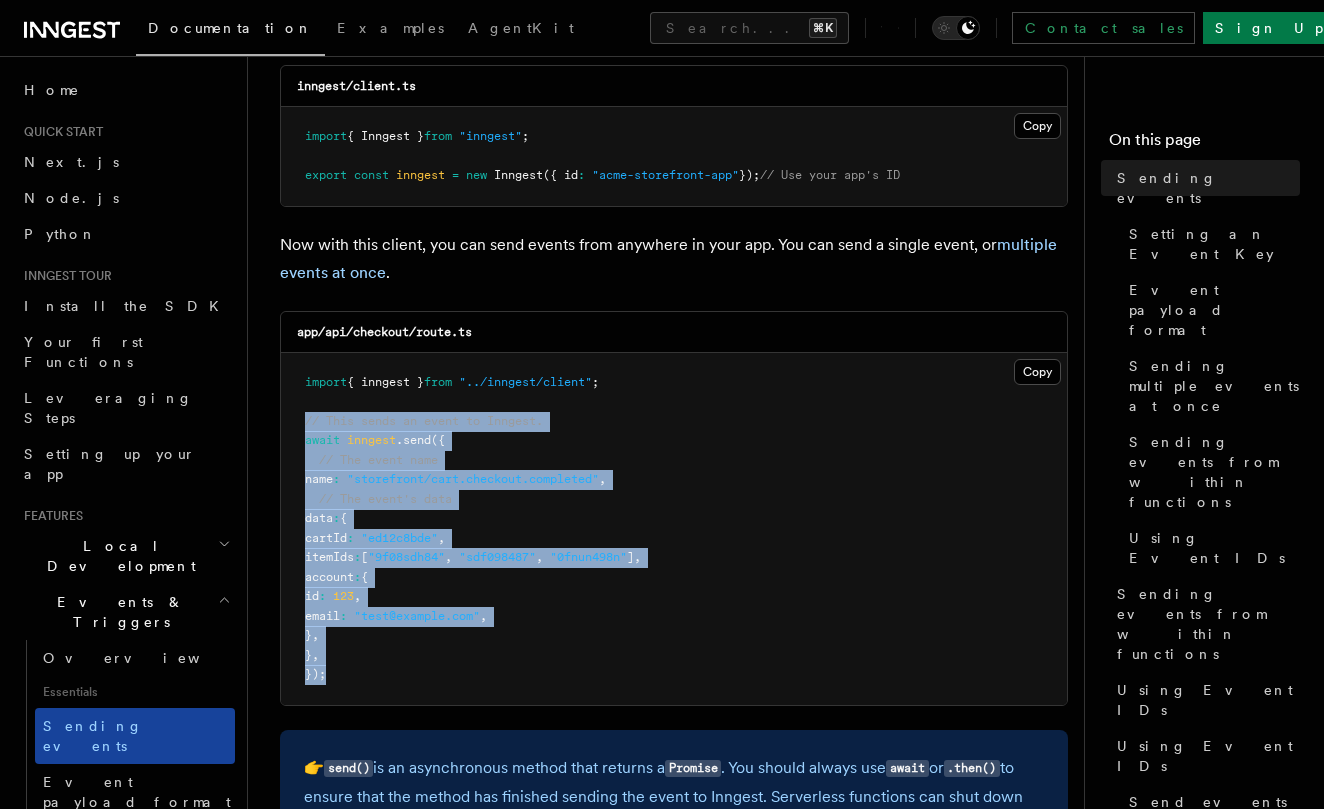 scroll, scrollTop: -13, scrollLeft: 0, axis: vertical 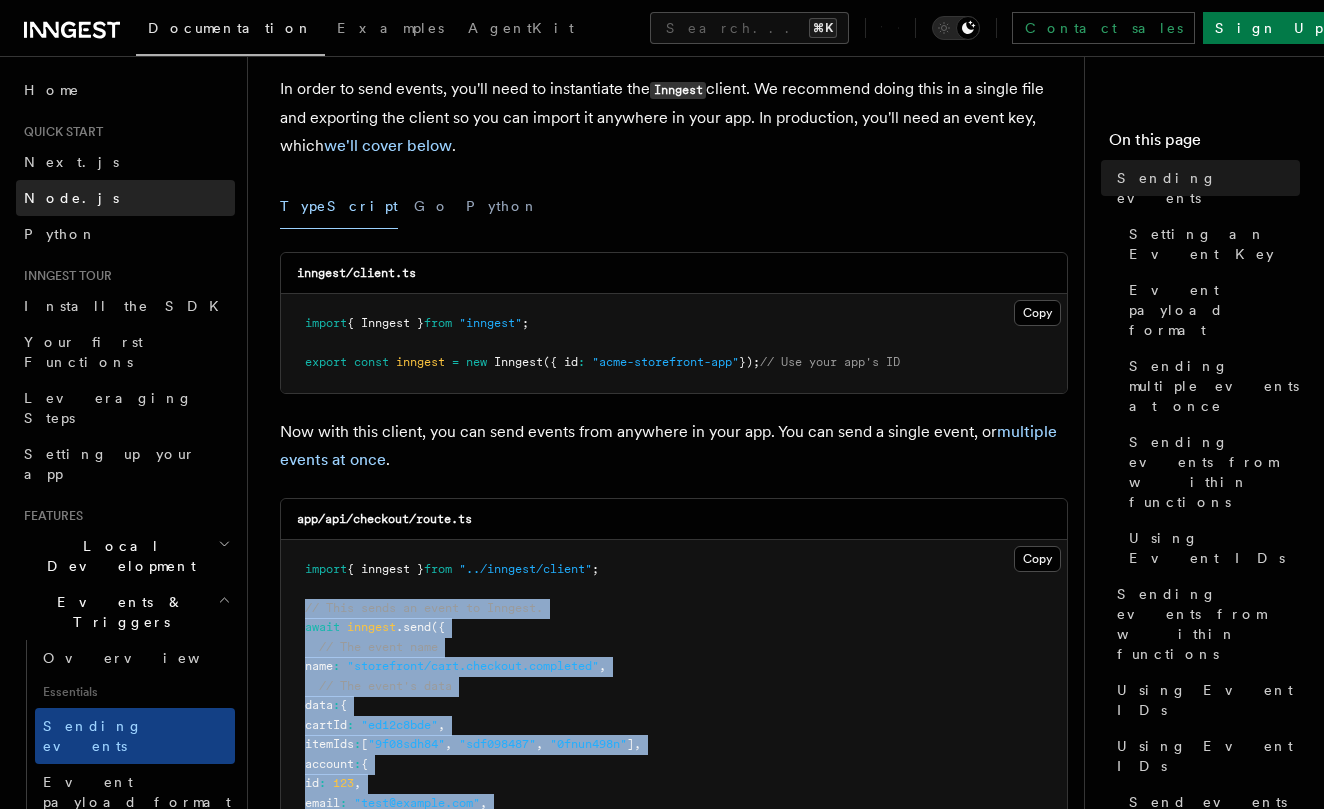 click on "Node.js" at bounding box center (71, 198) 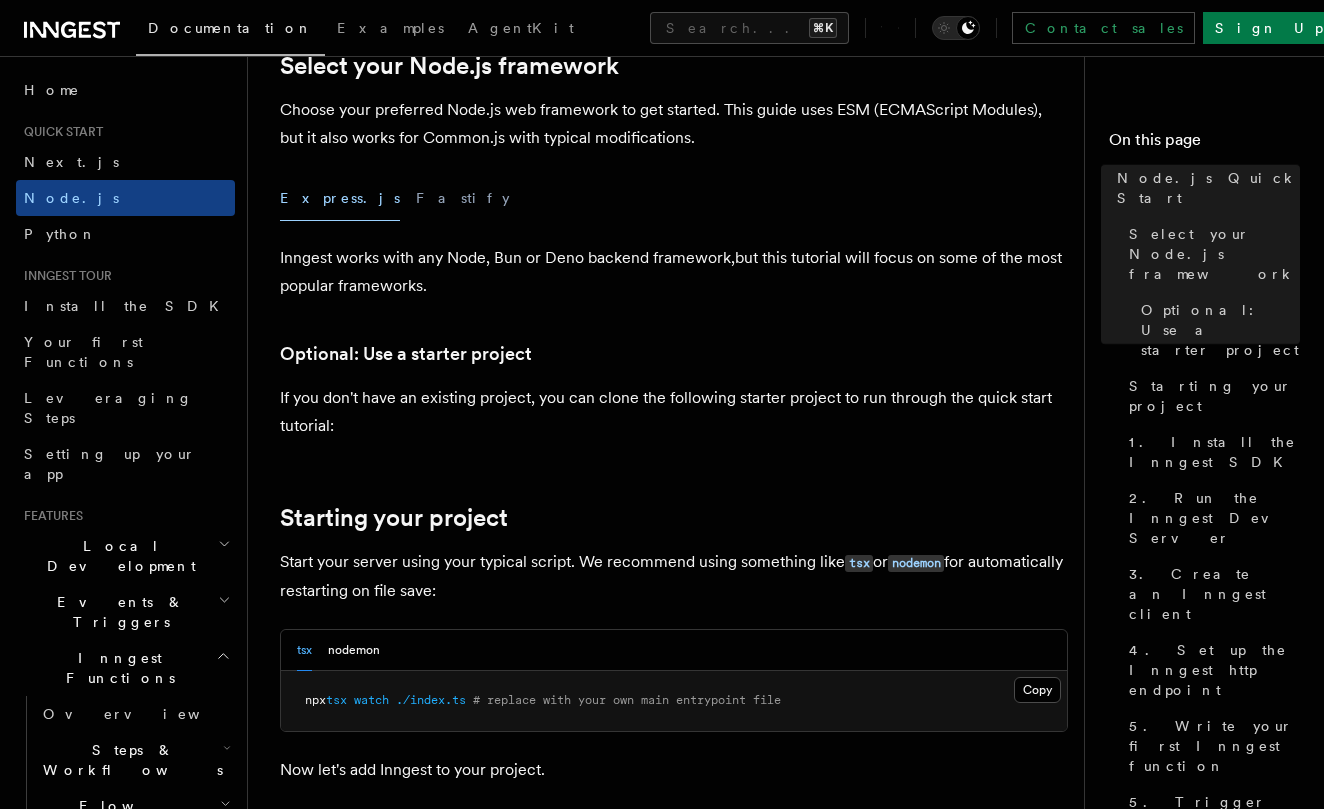 scroll, scrollTop: 604, scrollLeft: 0, axis: vertical 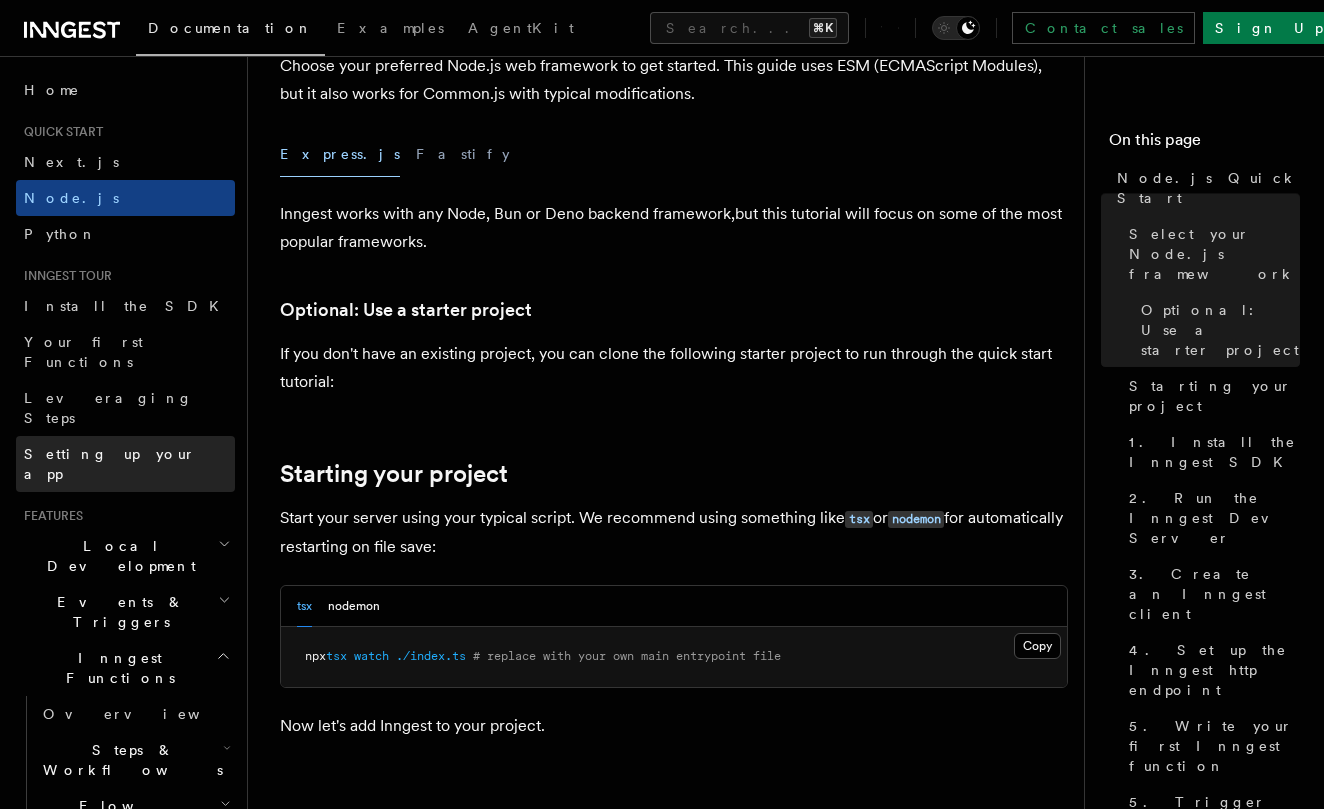 click on "Setting up your app" at bounding box center (125, 464) 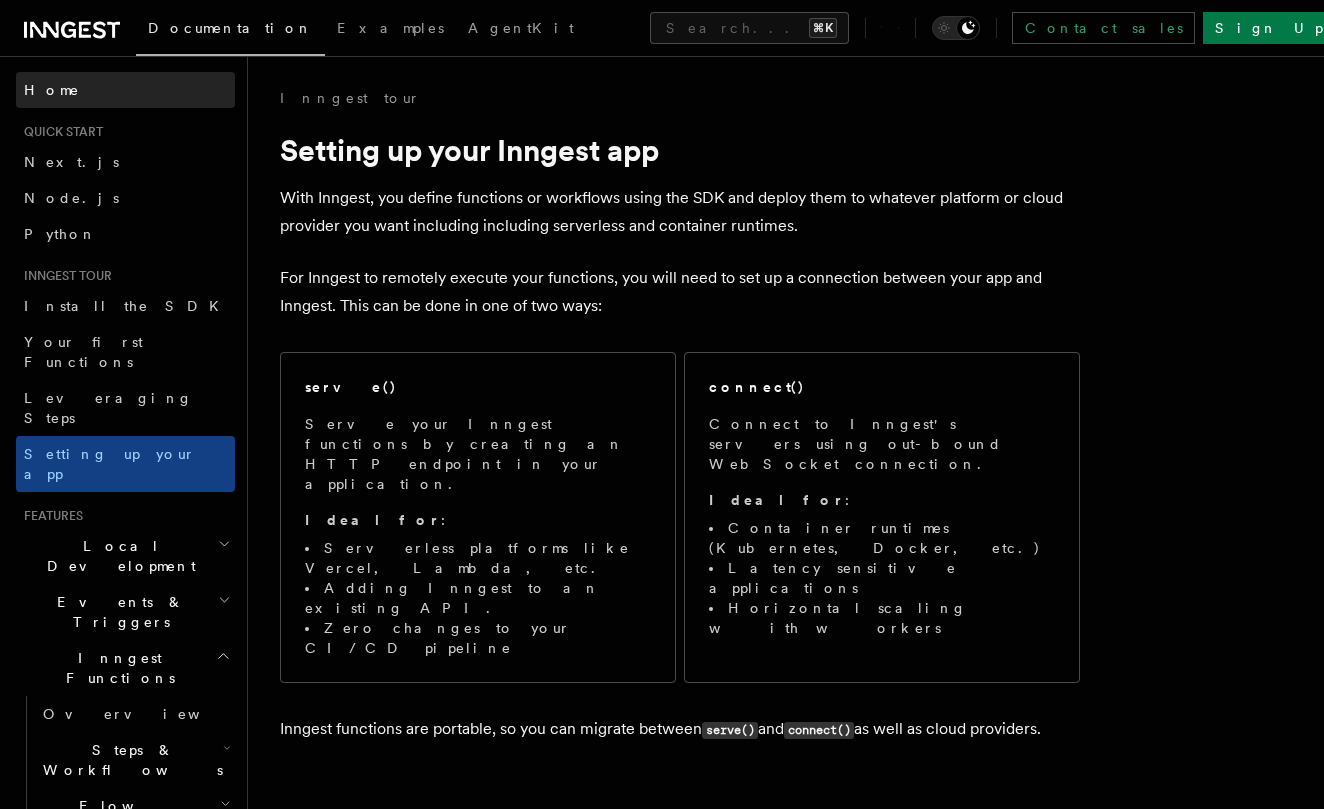 scroll, scrollTop: 0, scrollLeft: 0, axis: both 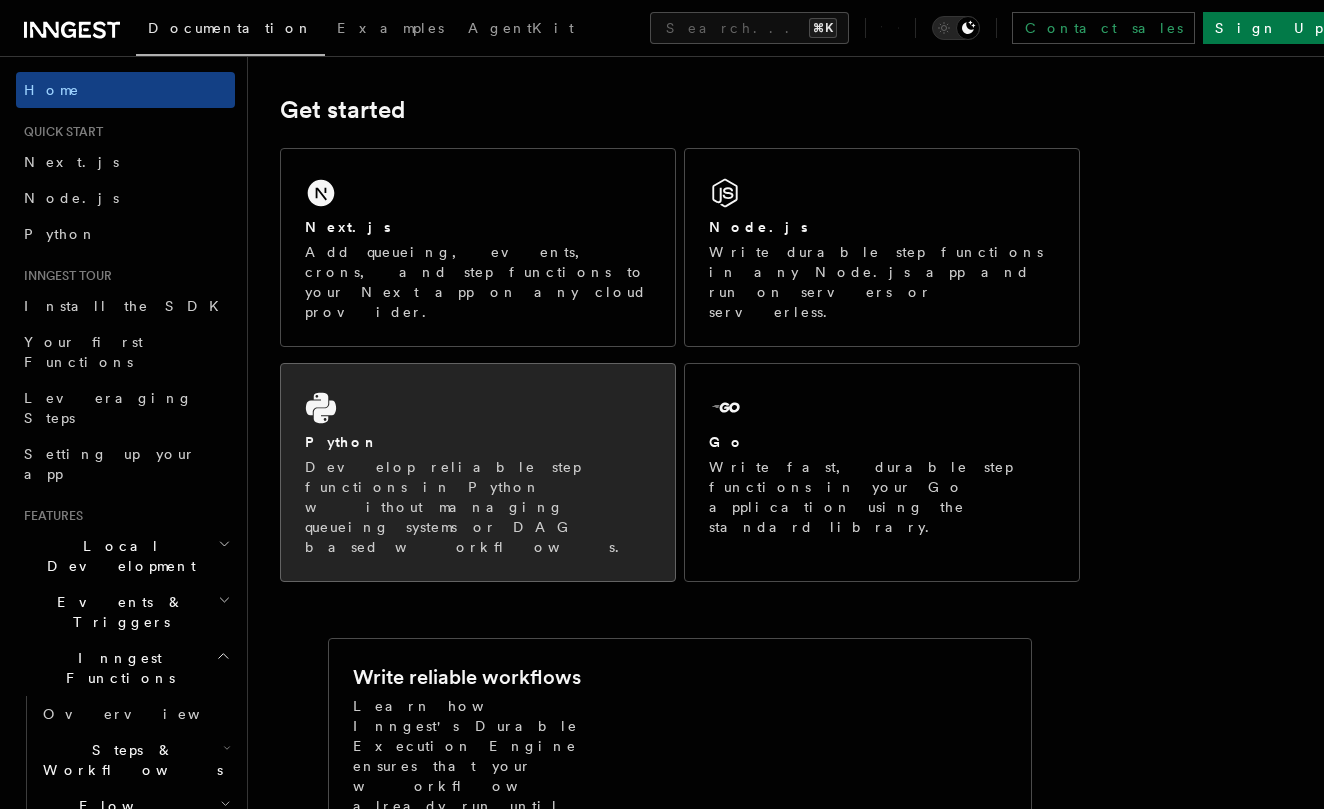 click on "Python" at bounding box center (478, 442) 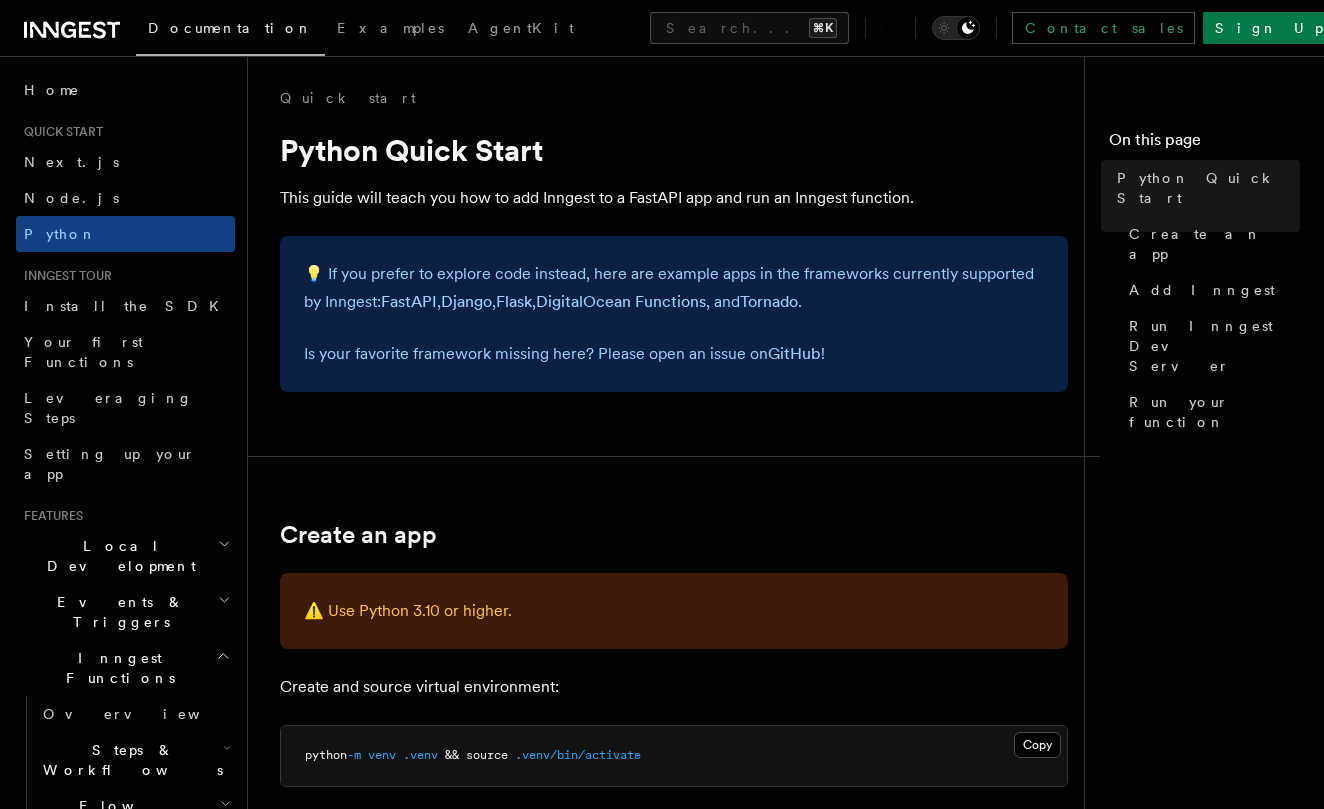scroll, scrollTop: 0, scrollLeft: 0, axis: both 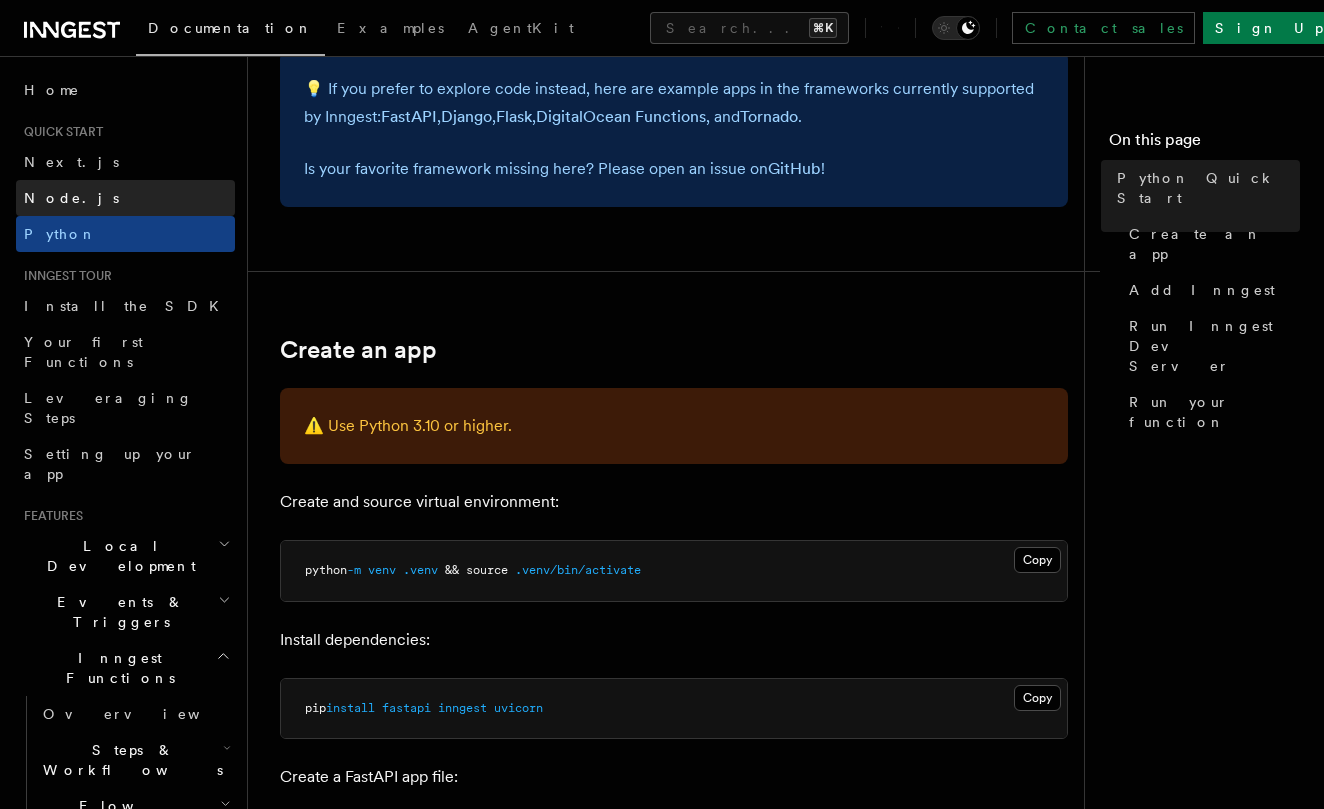 click on "Node.js" at bounding box center [71, 198] 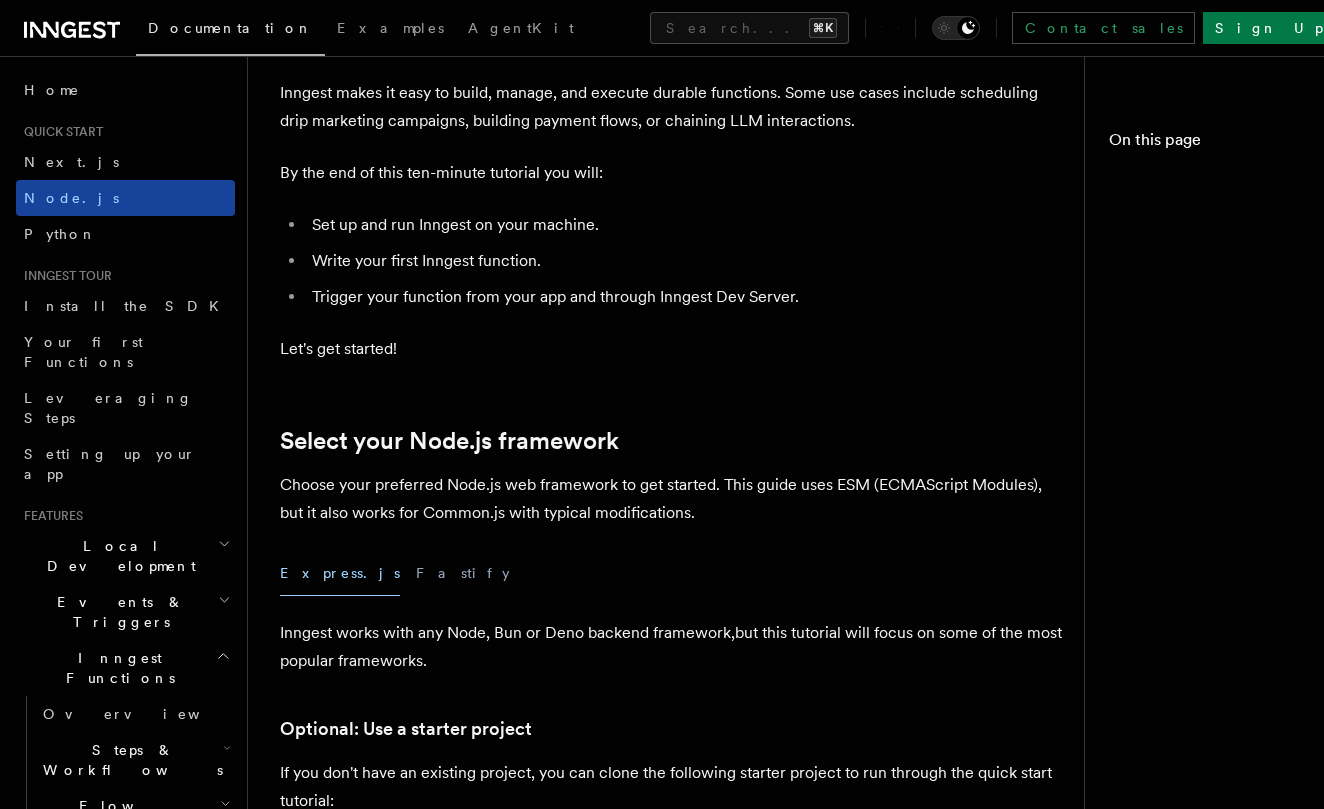 scroll, scrollTop: 0, scrollLeft: 0, axis: both 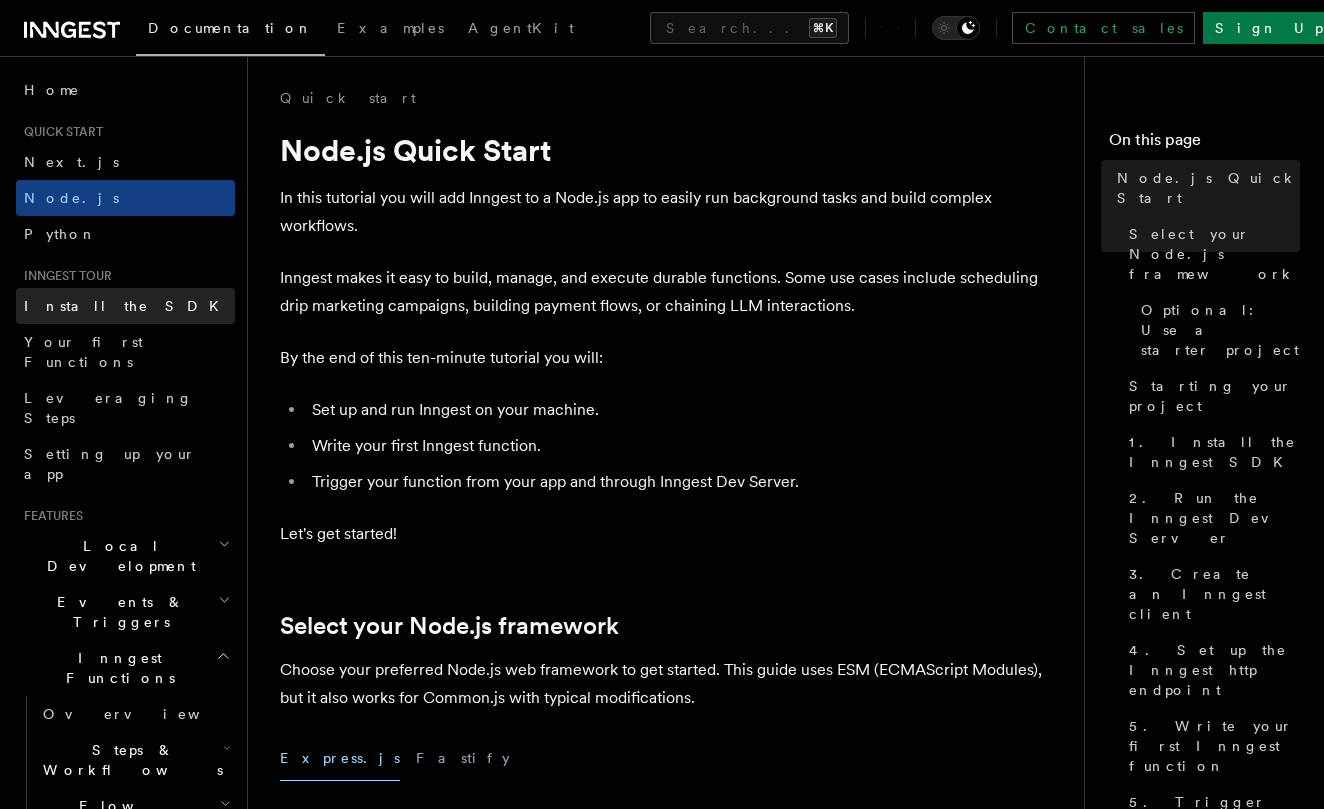 click on "Install the SDK" at bounding box center (127, 306) 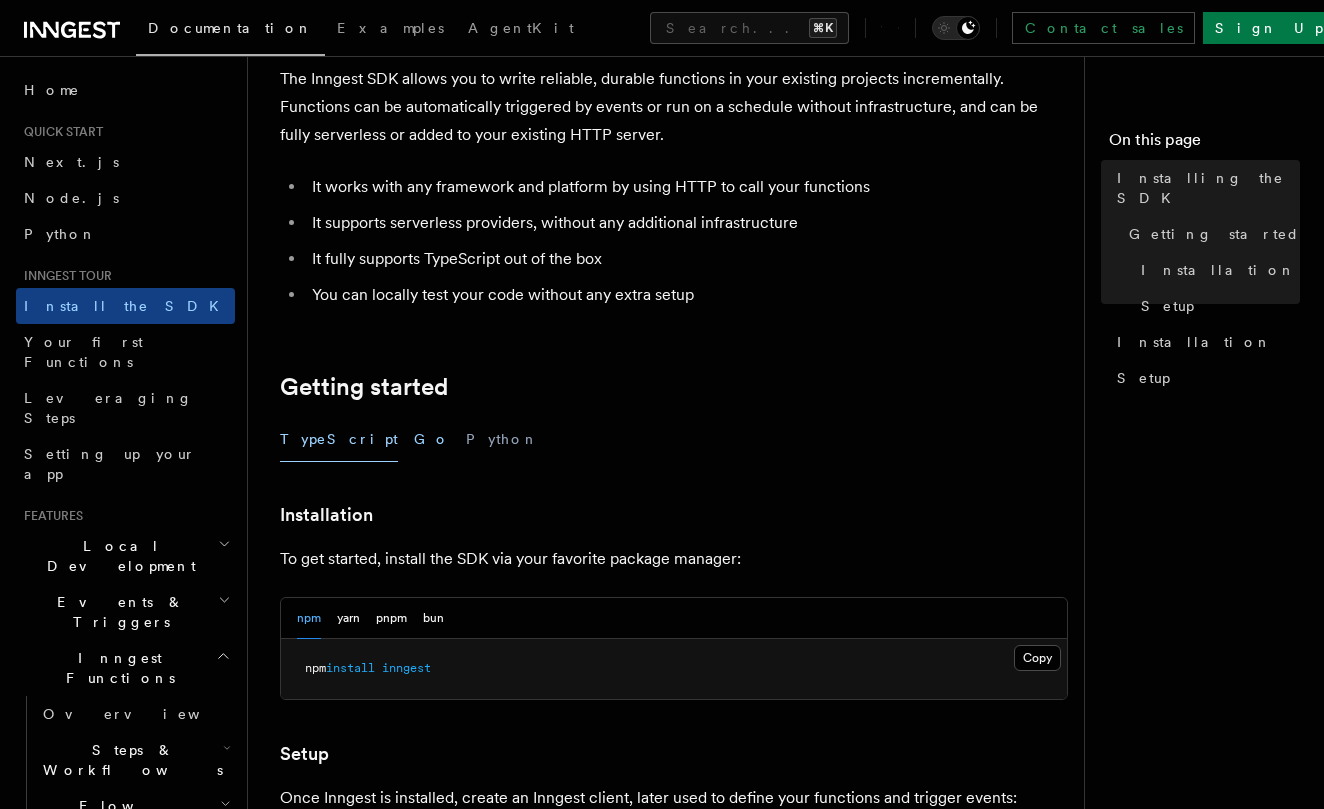 scroll, scrollTop: 126, scrollLeft: 0, axis: vertical 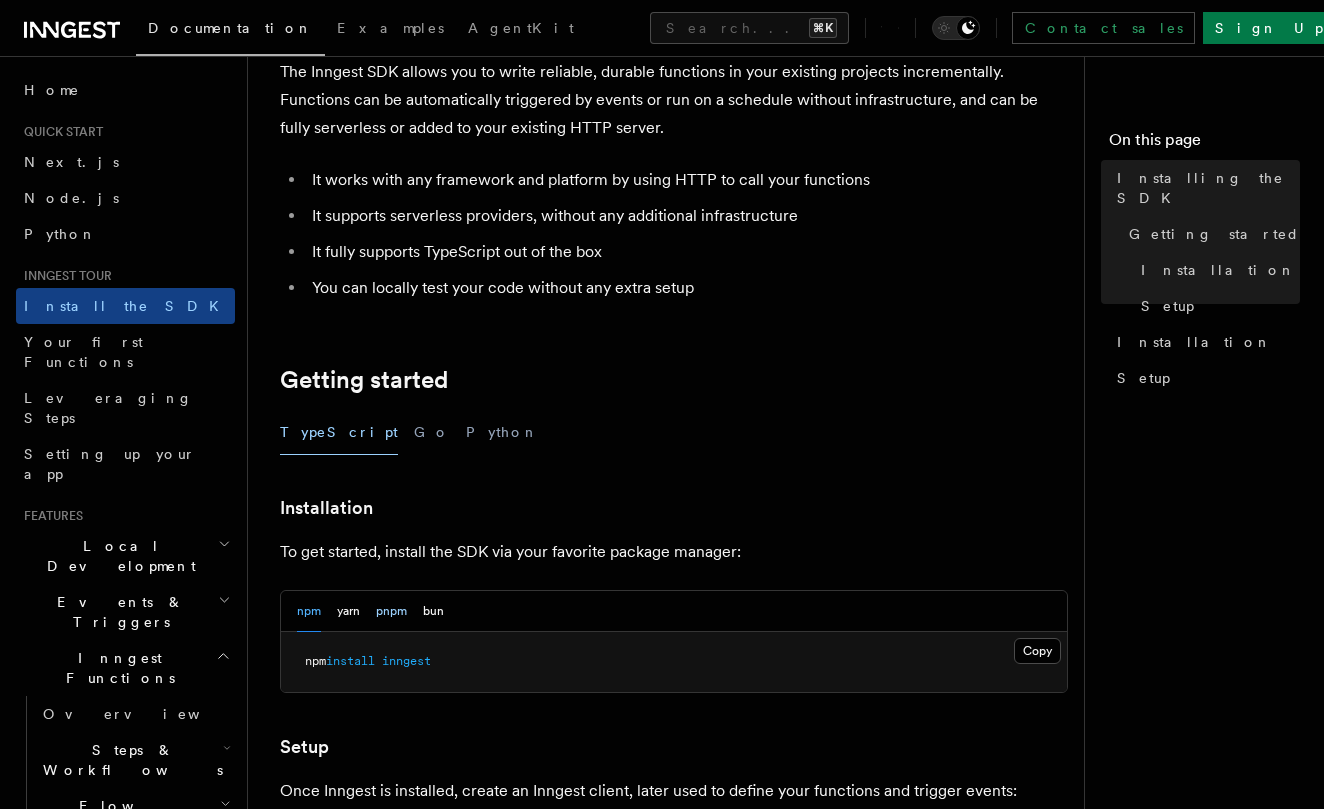 click on "pnpm" at bounding box center [391, 611] 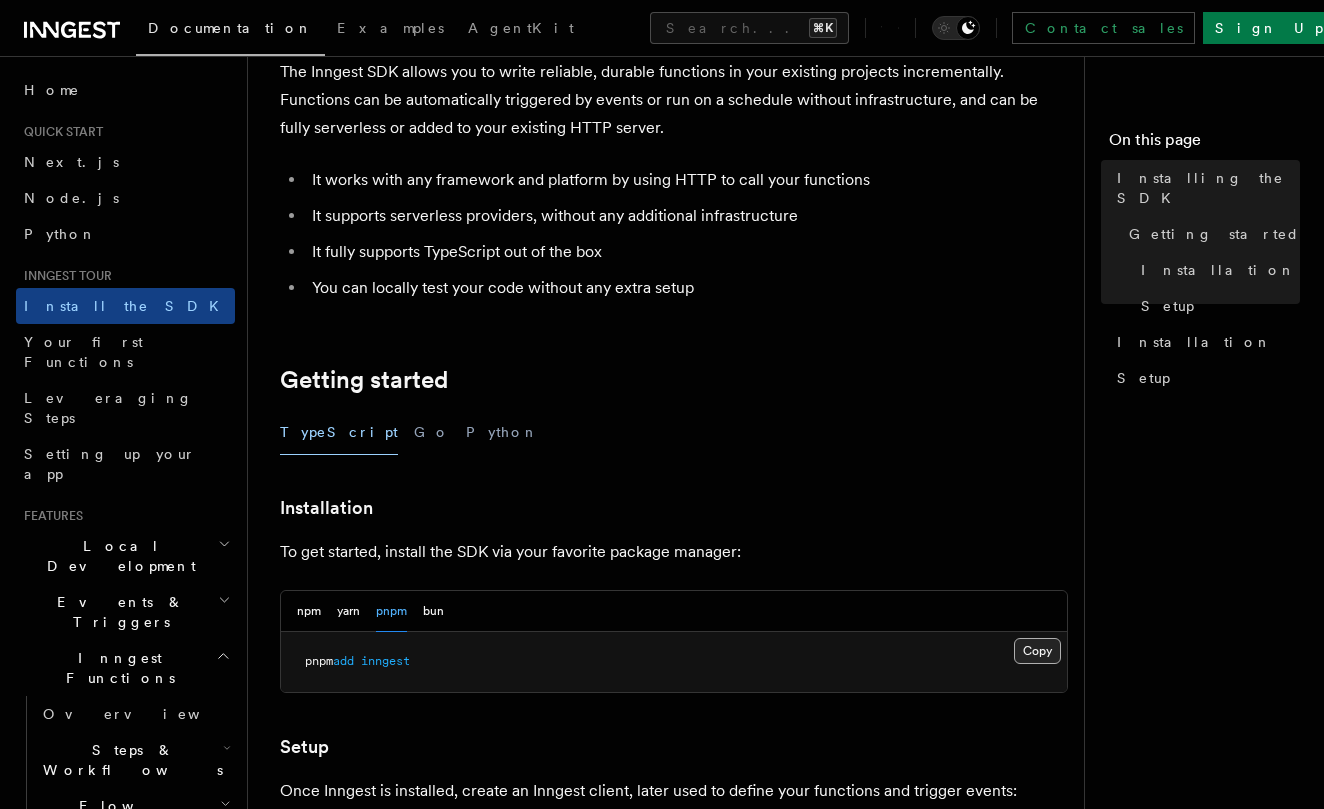 click on "Copy Copied" at bounding box center (1037, 651) 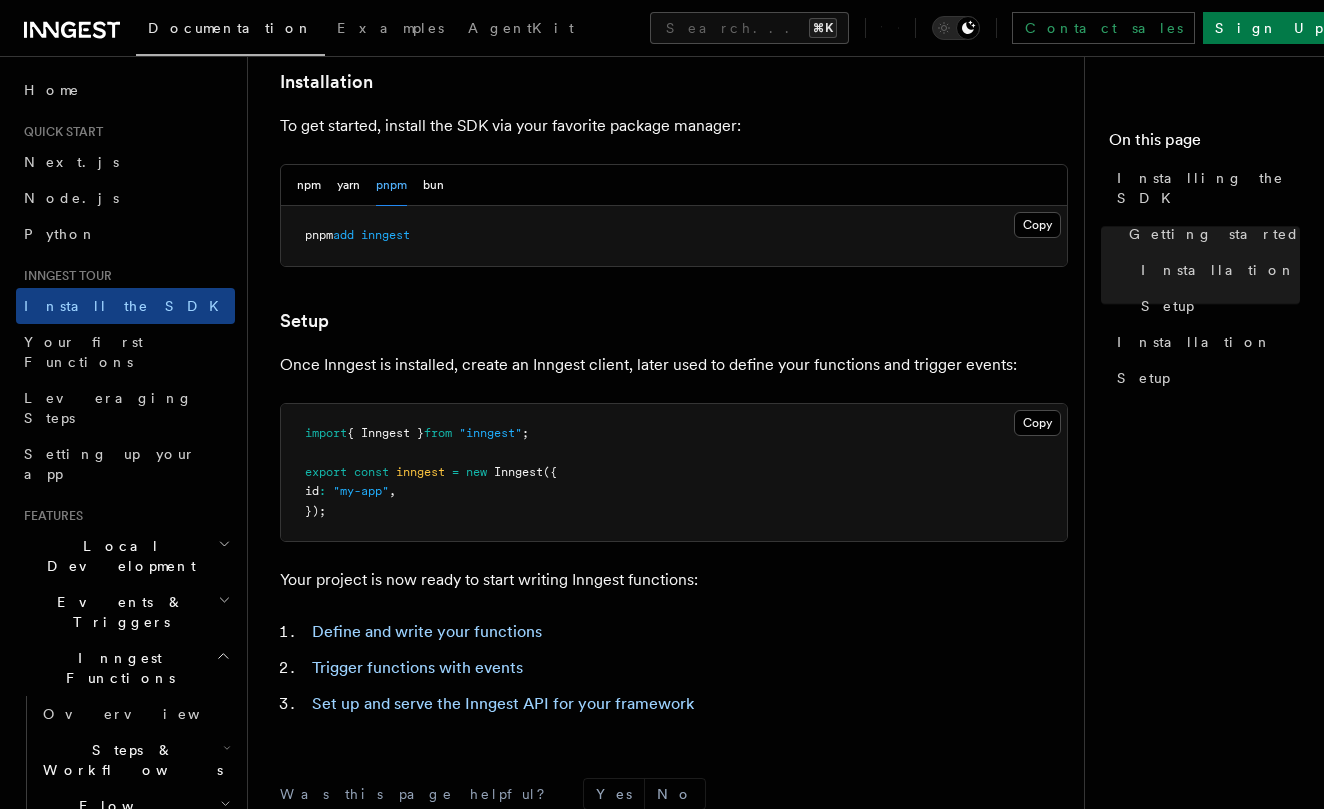 scroll, scrollTop: 555, scrollLeft: 0, axis: vertical 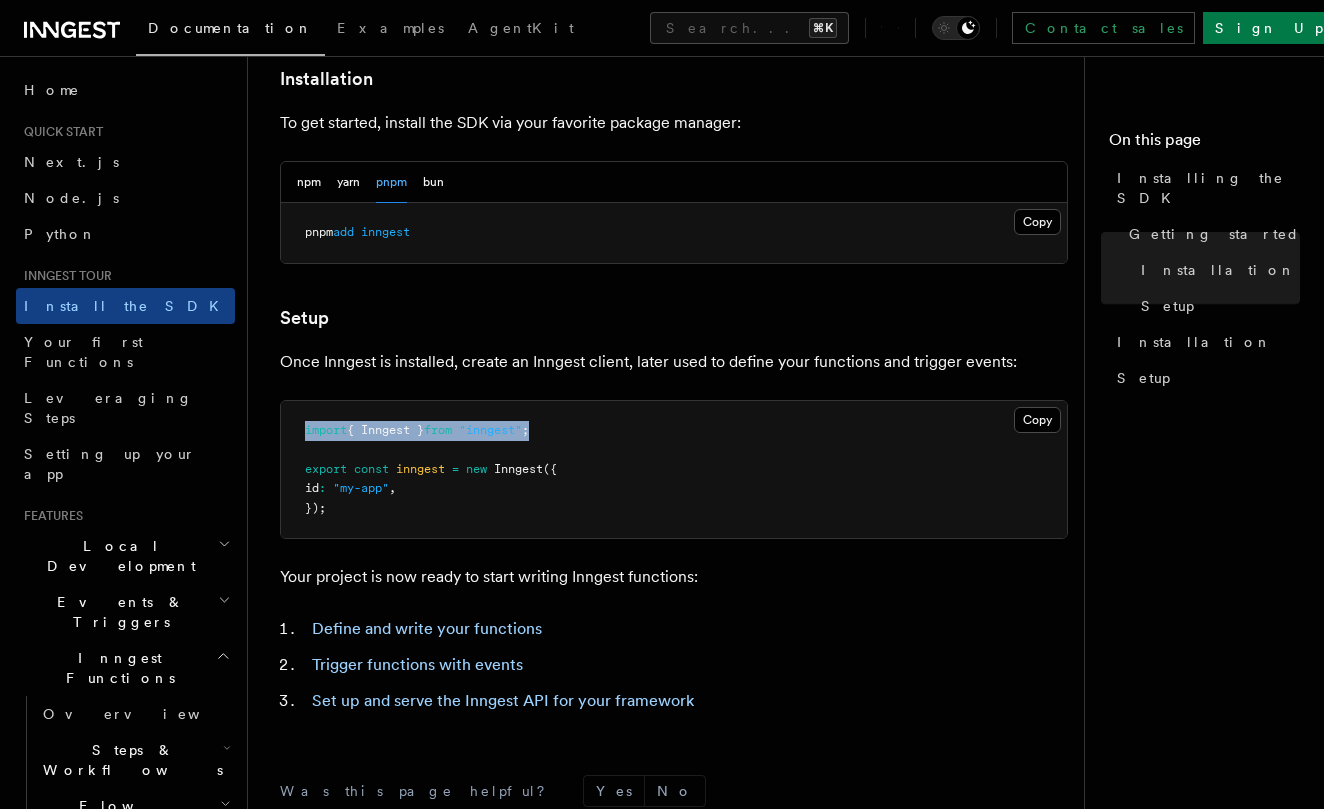 drag, startPoint x: 560, startPoint y: 429, endPoint x: 288, endPoint y: 410, distance: 272.66278 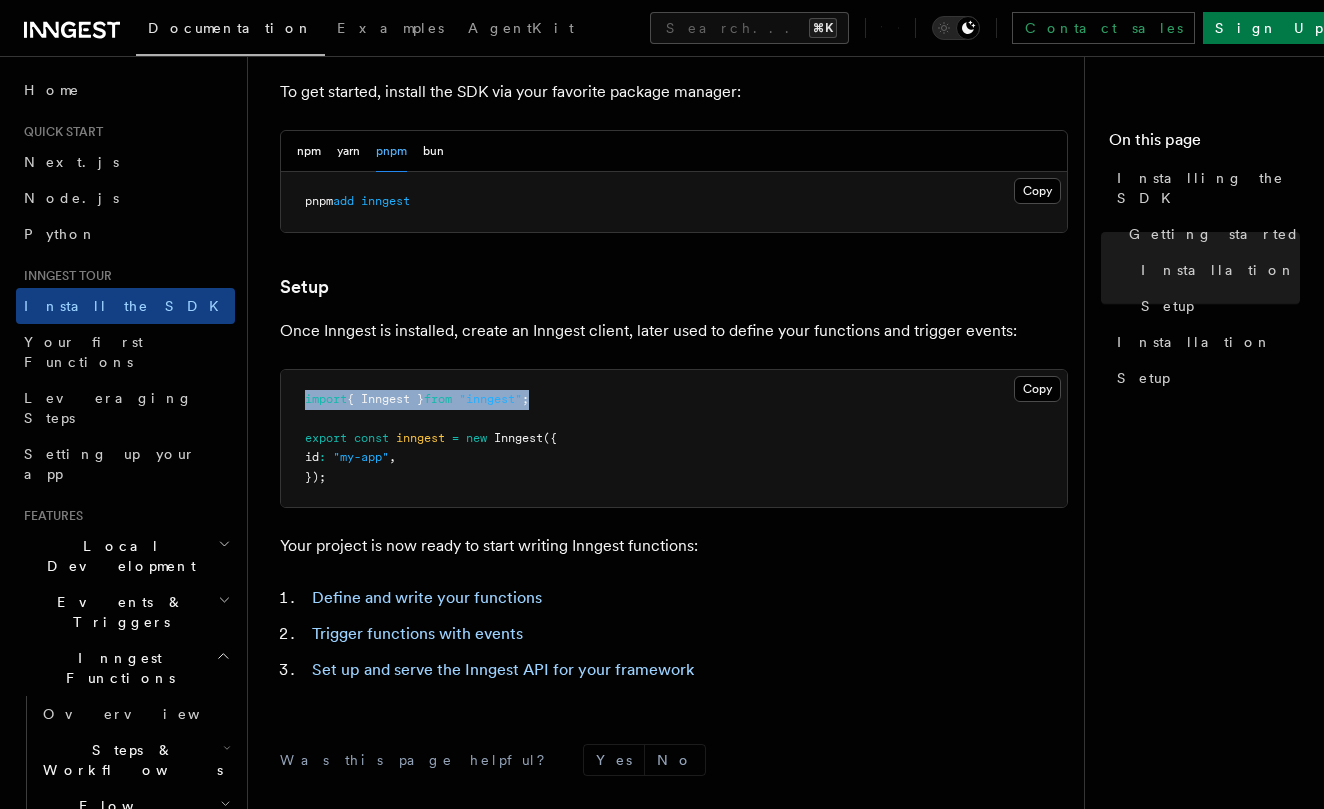 scroll, scrollTop: 587, scrollLeft: 0, axis: vertical 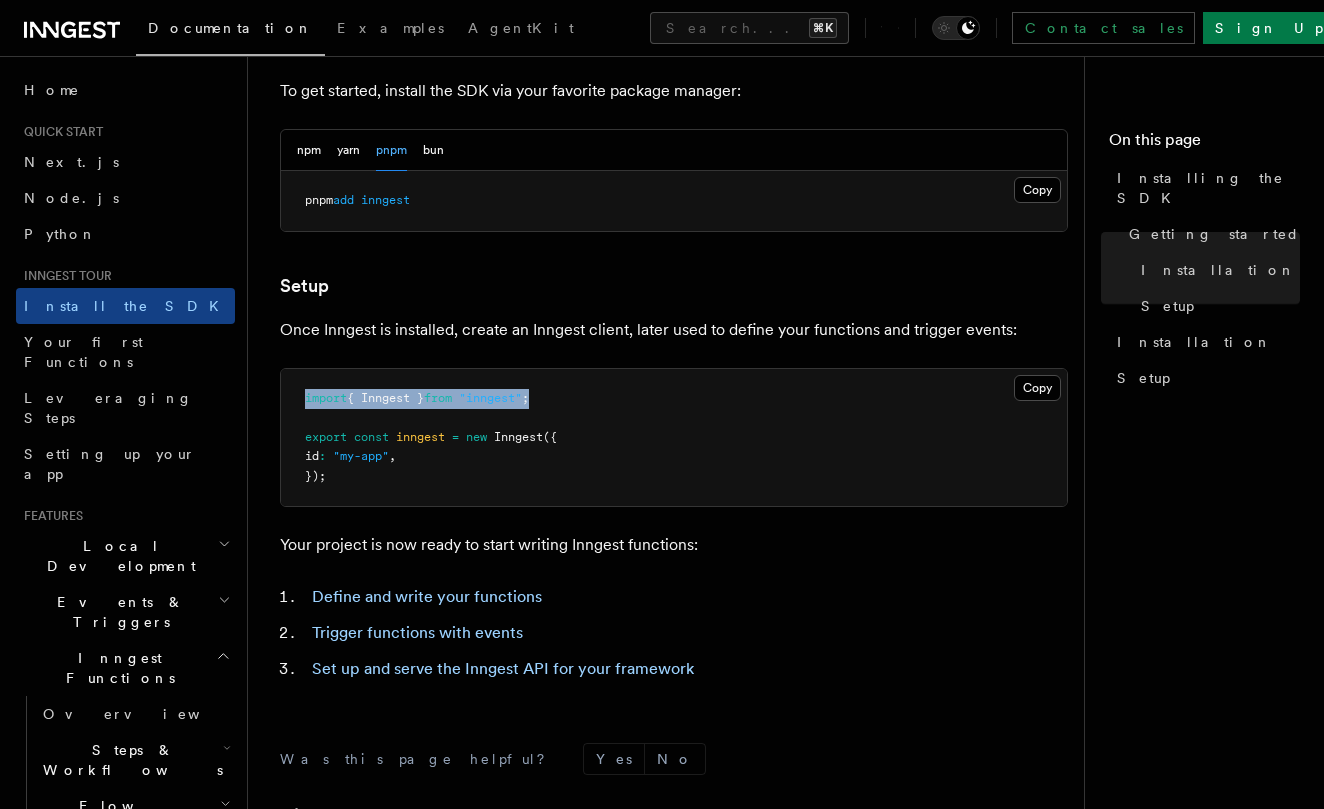 drag, startPoint x: 343, startPoint y: 477, endPoint x: 328, endPoint y: 472, distance: 15.811388 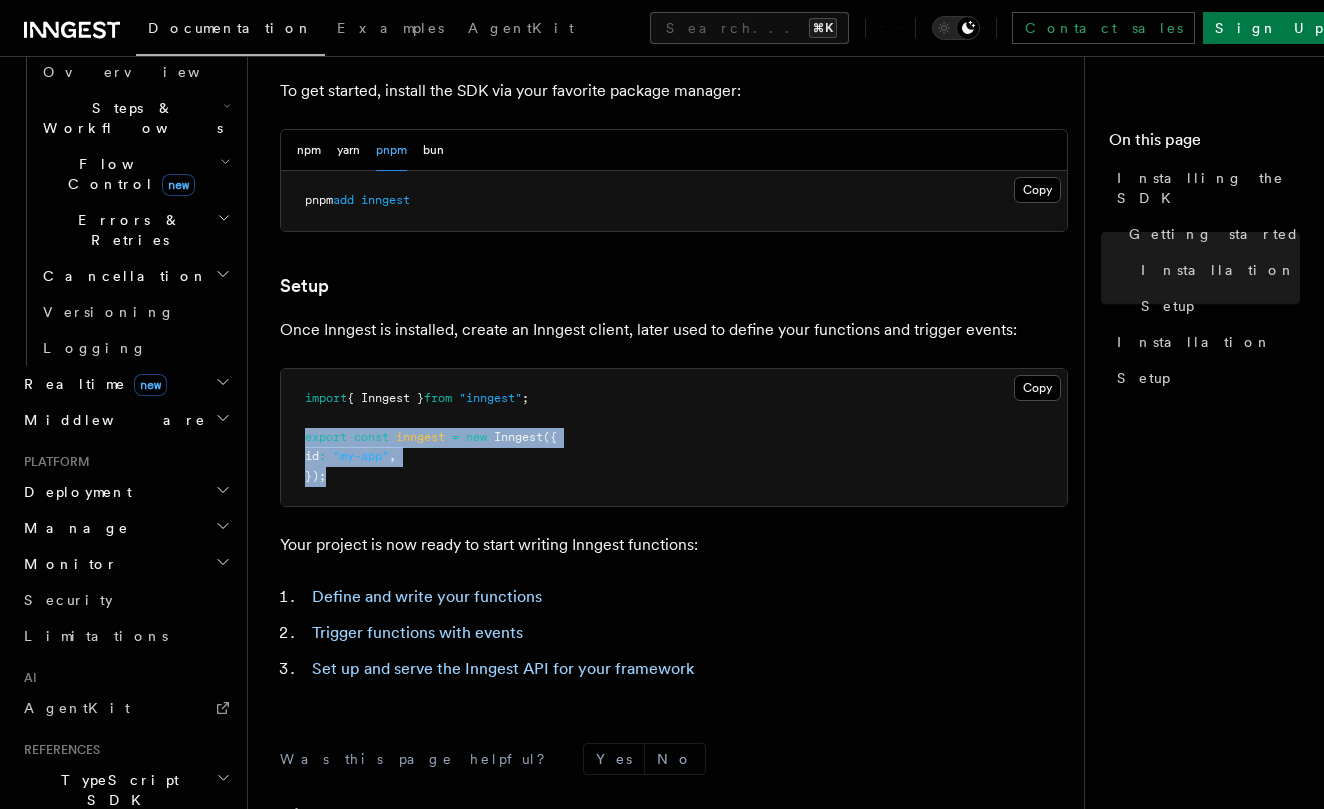 scroll, scrollTop: 637, scrollLeft: 0, axis: vertical 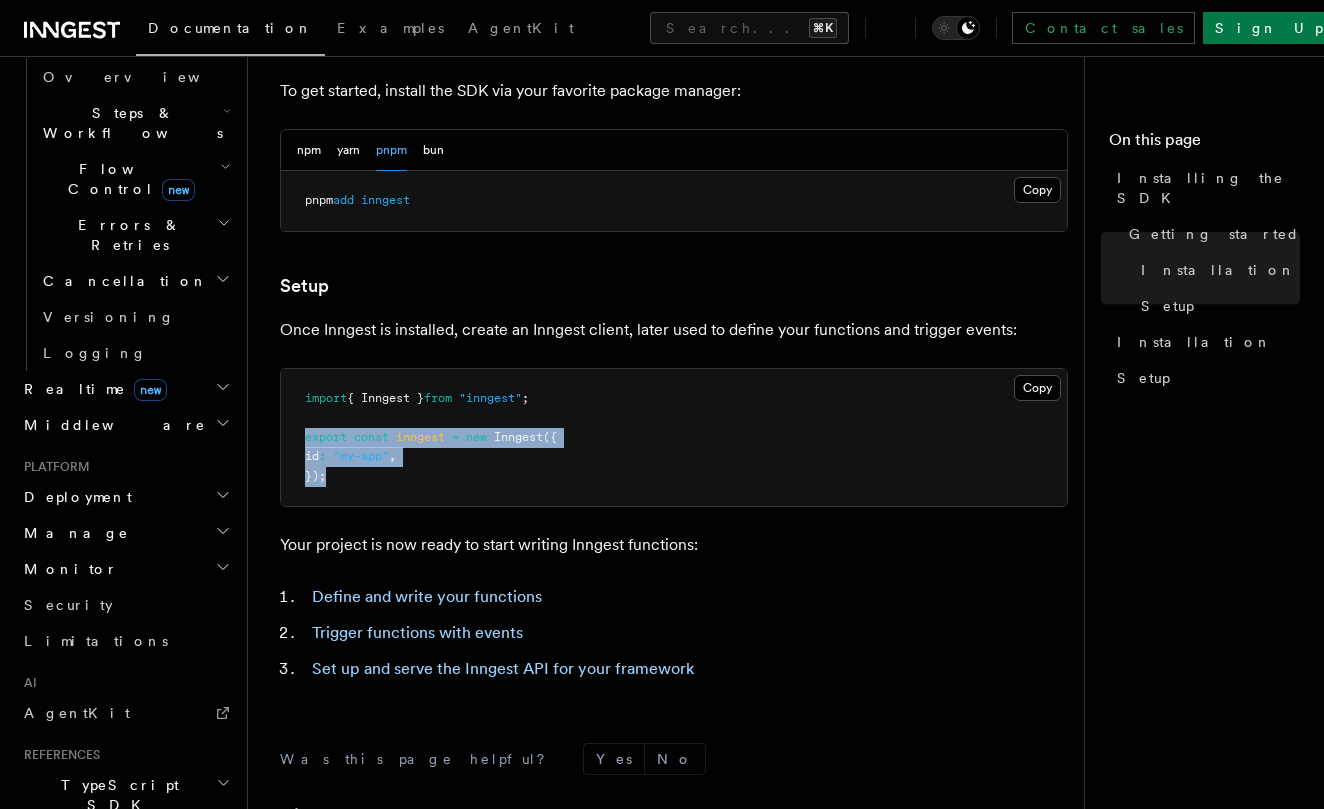click on "TypeScript SDK" at bounding box center (116, 795) 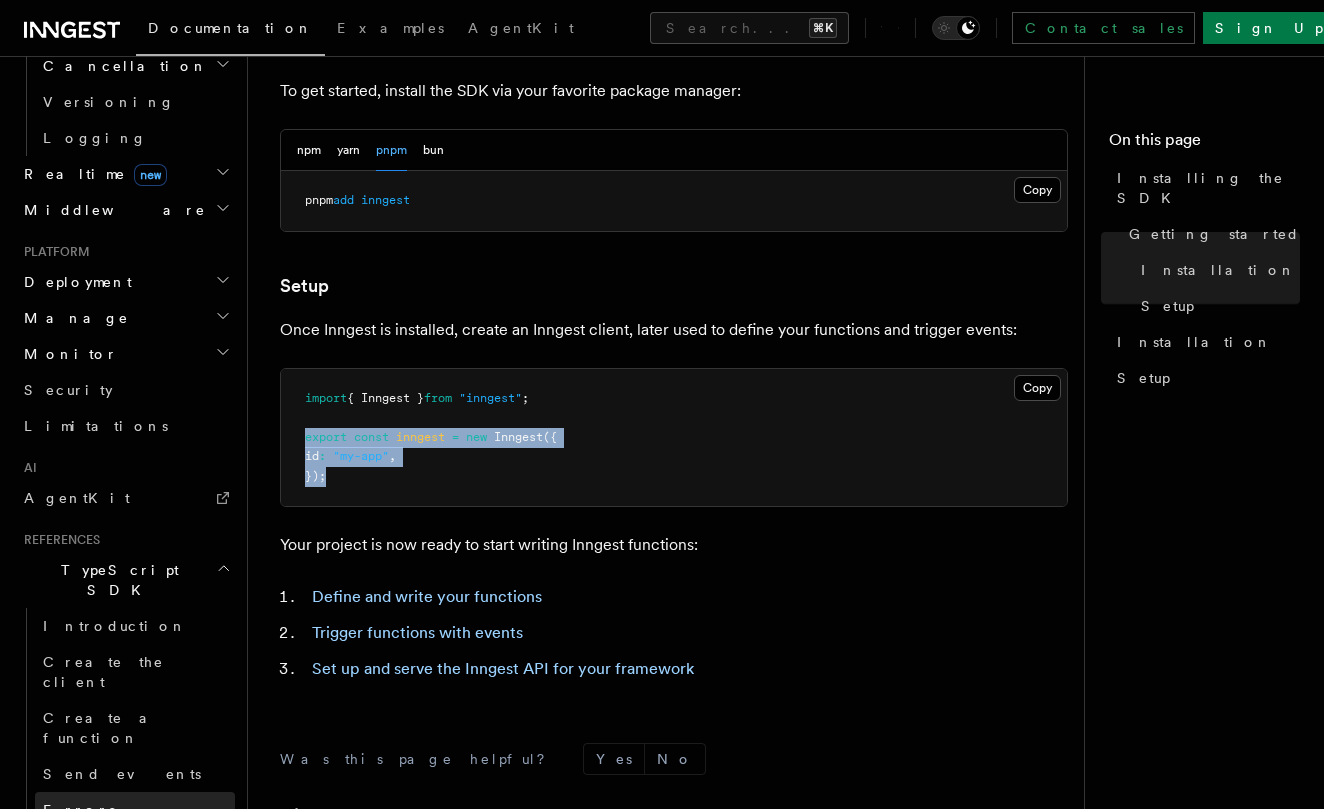 scroll, scrollTop: 854, scrollLeft: 0, axis: vertical 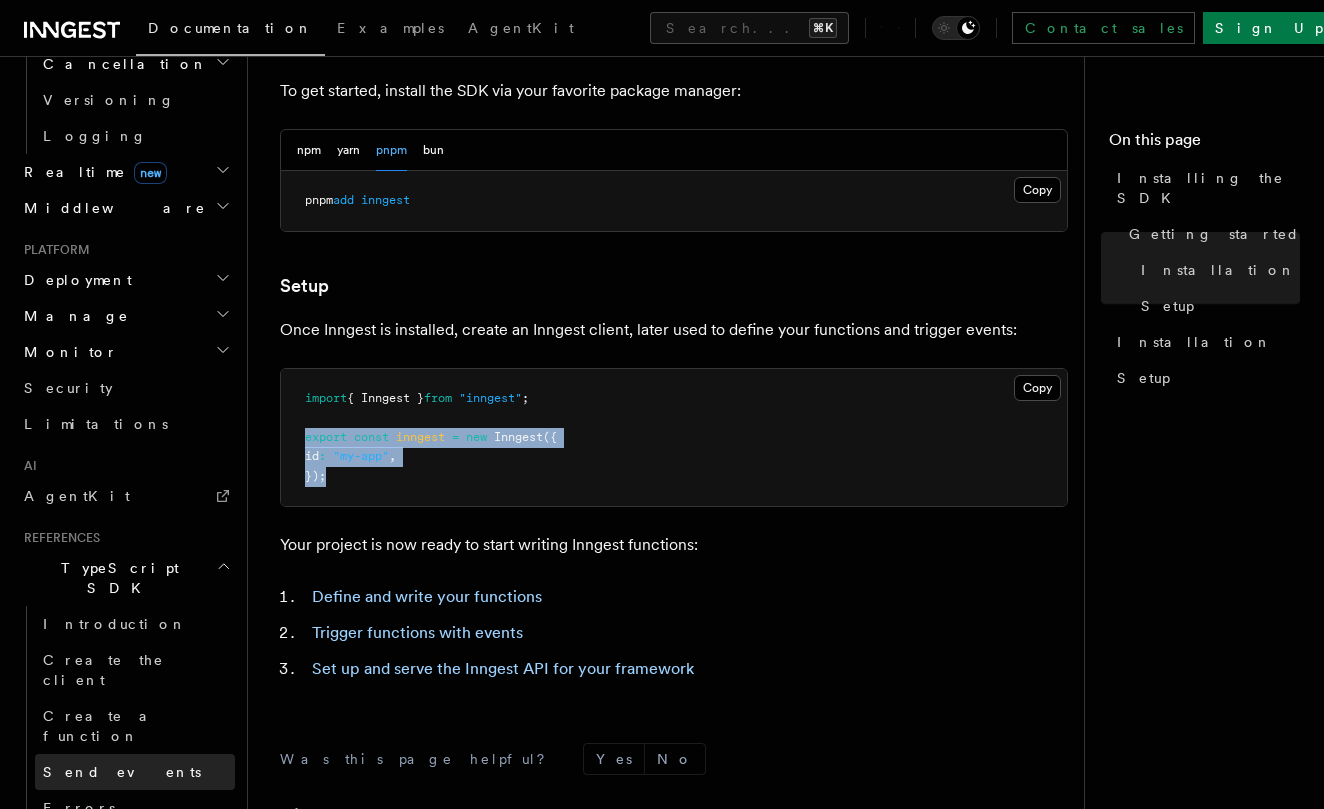click on "Send events" at bounding box center [122, 772] 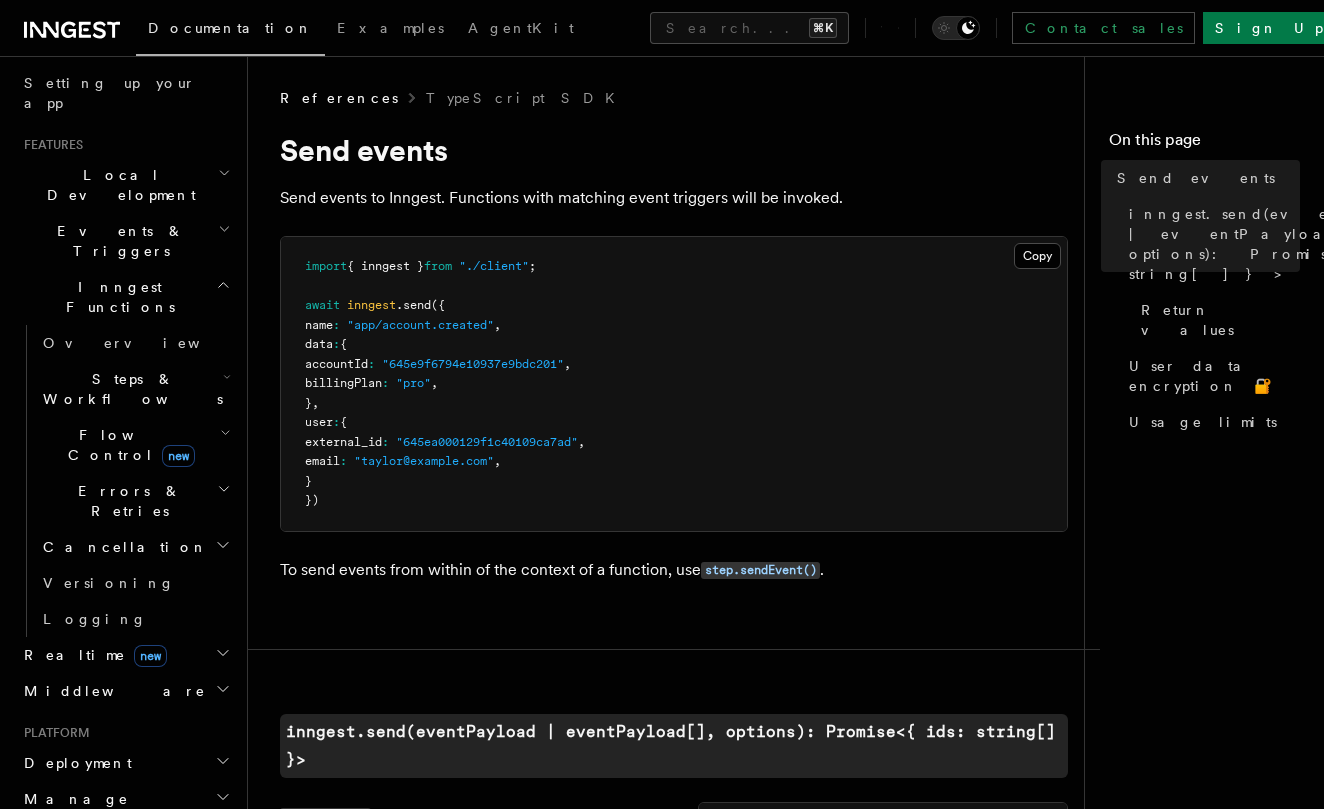 scroll, scrollTop: 367, scrollLeft: 0, axis: vertical 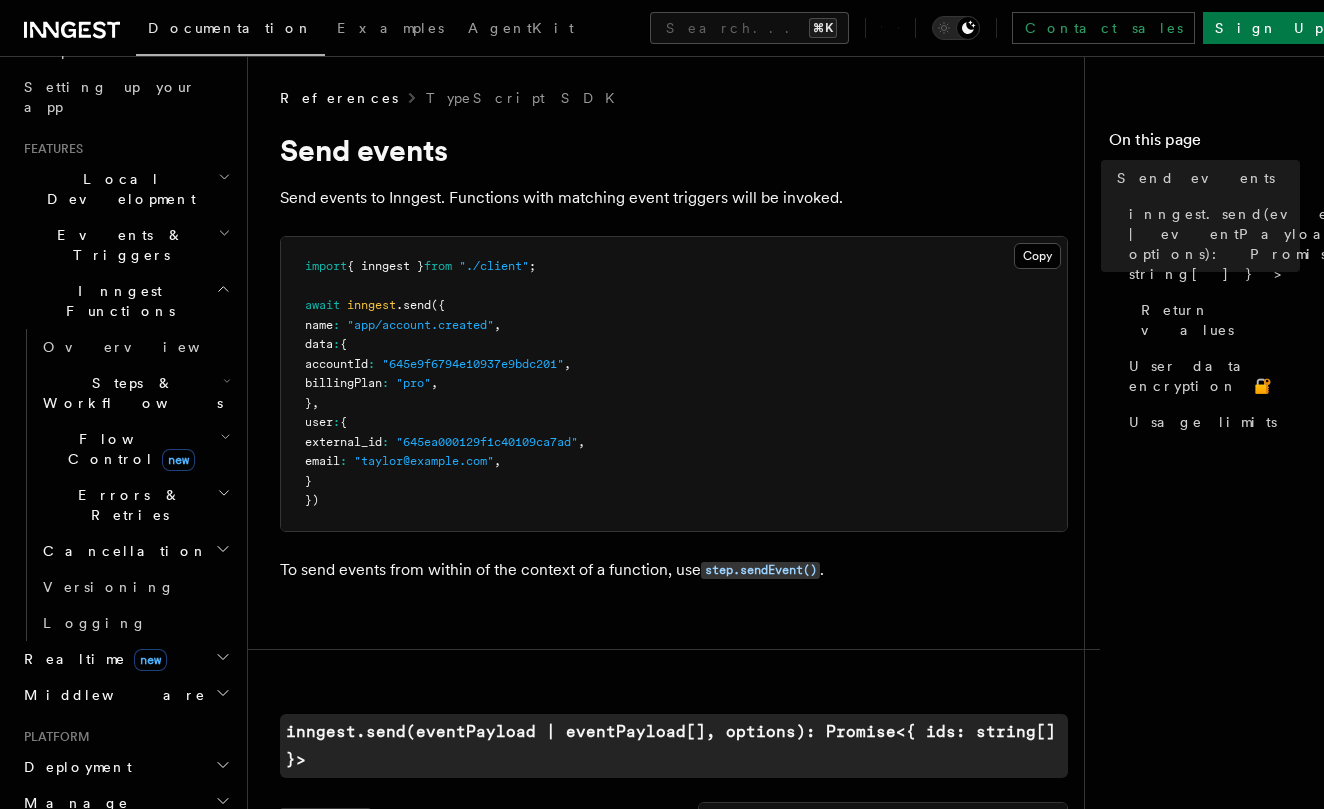 click on "Events & Triggers" at bounding box center [117, 245] 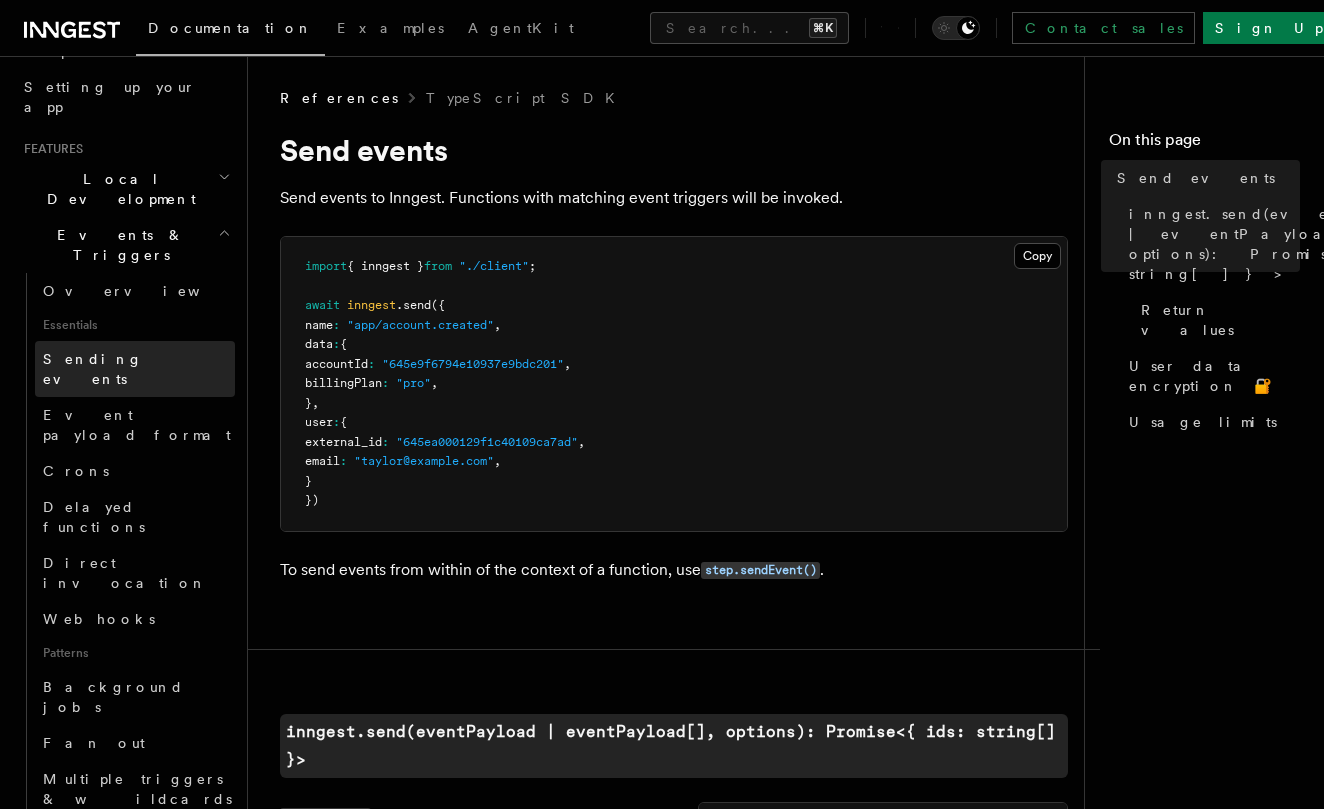 click on "Sending events" at bounding box center [93, 369] 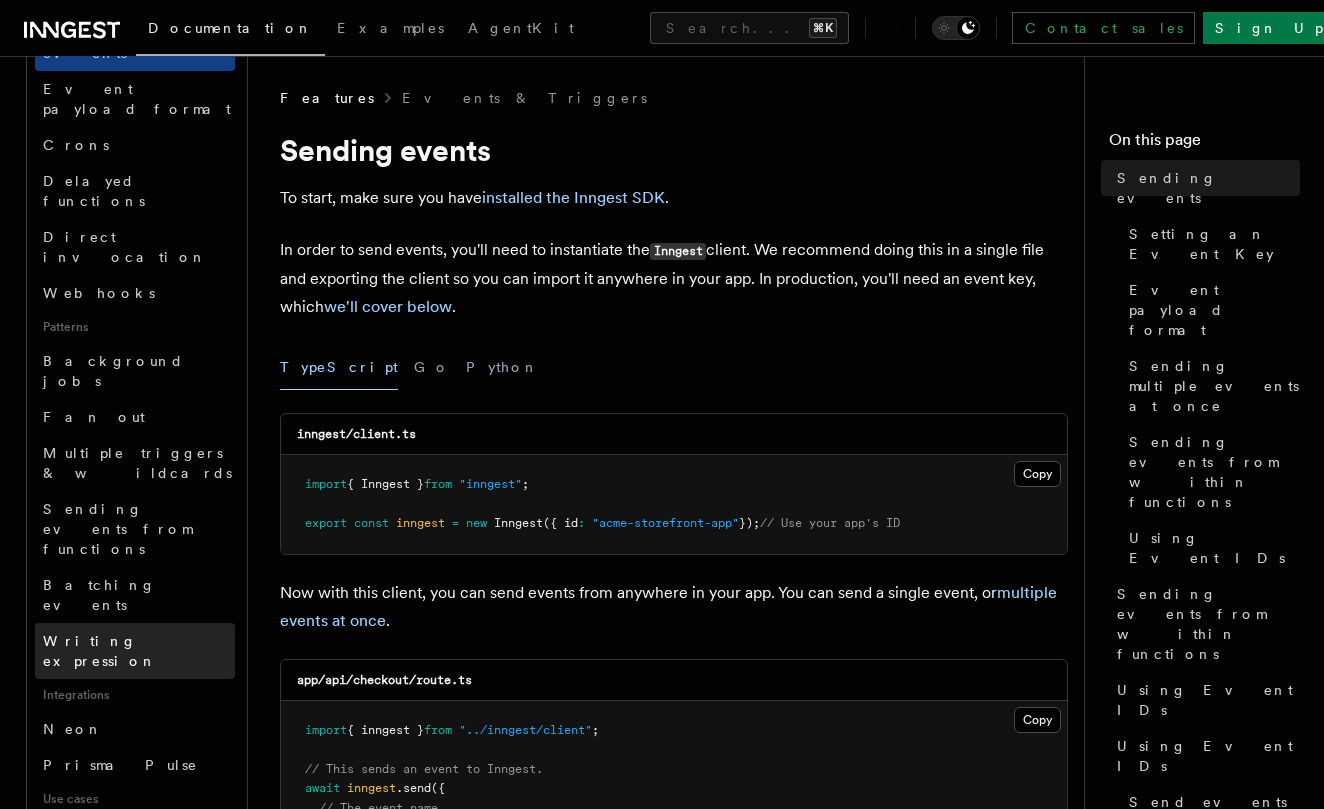scroll, scrollTop: 695, scrollLeft: 0, axis: vertical 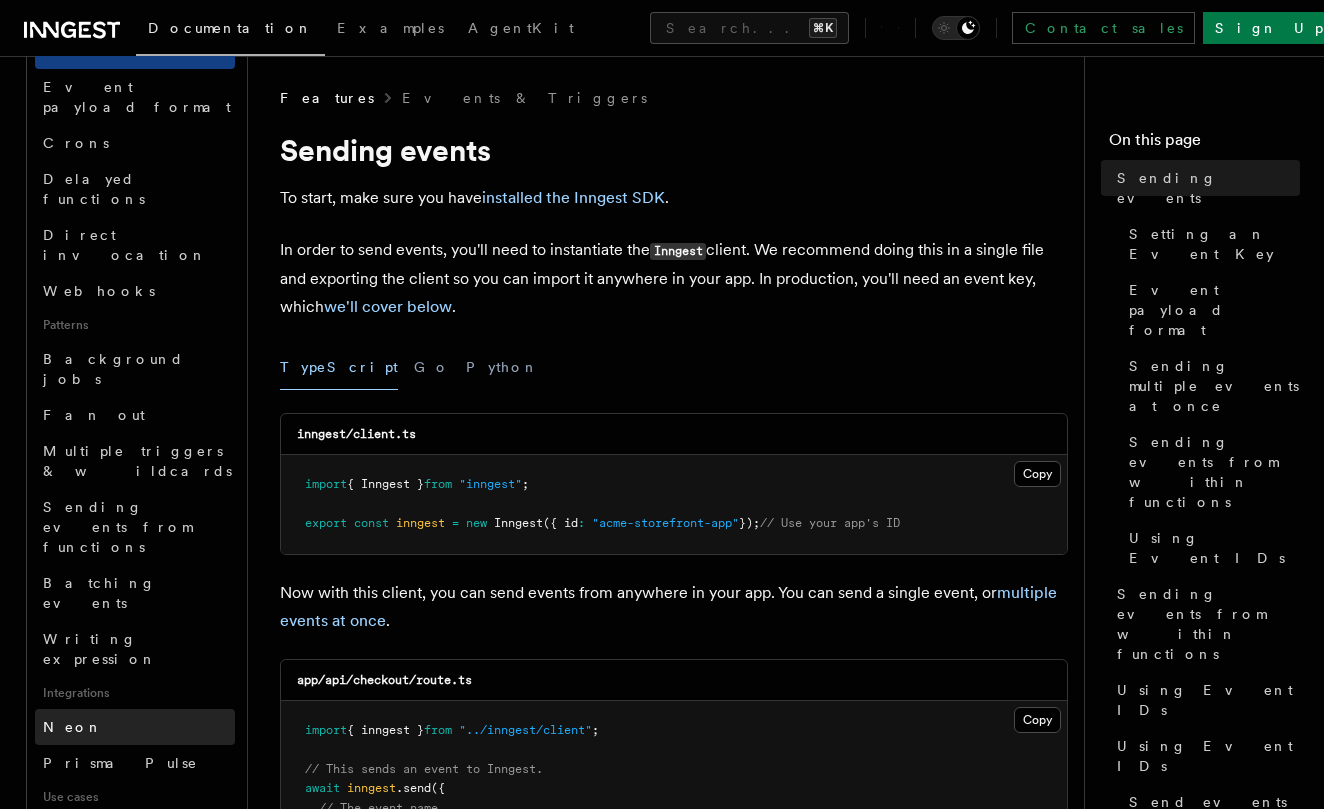 click on "Neon" at bounding box center (135, 727) 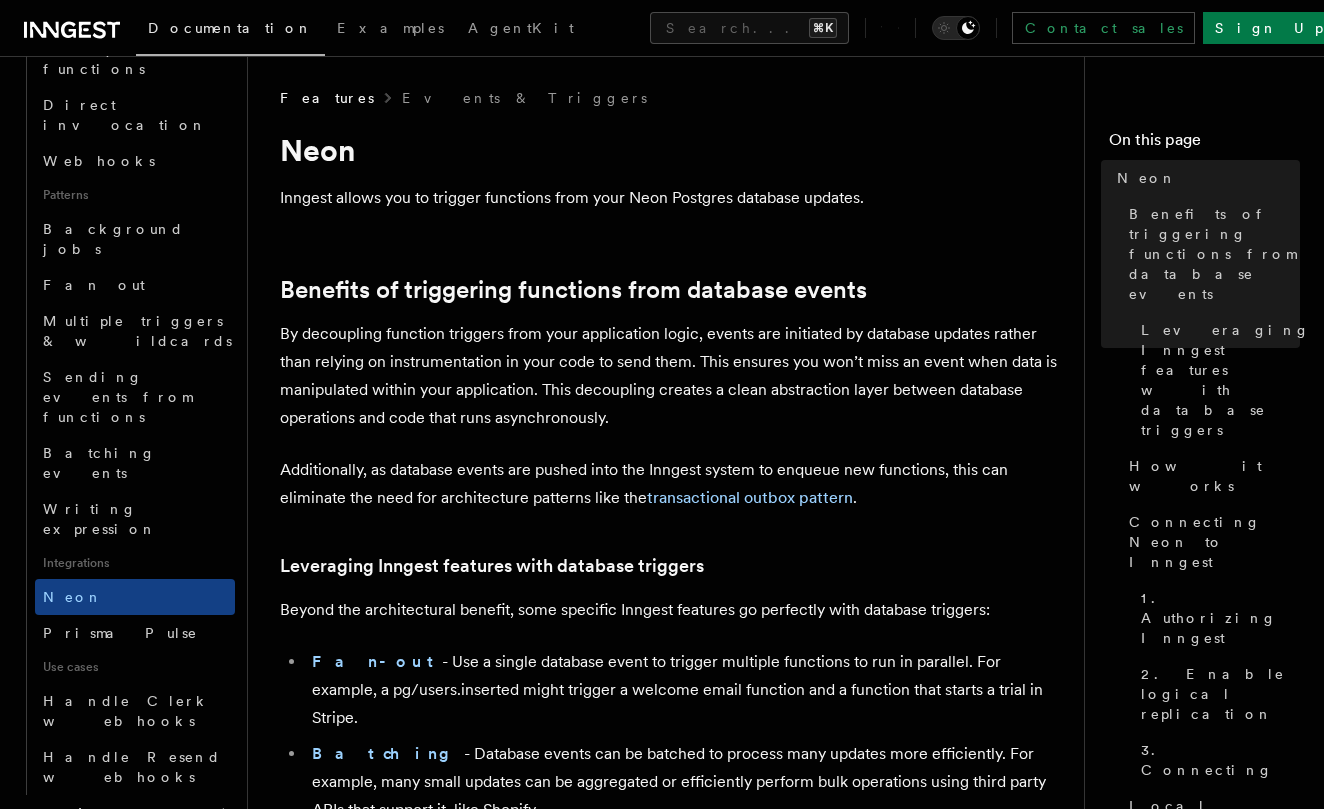 scroll, scrollTop: 845, scrollLeft: 0, axis: vertical 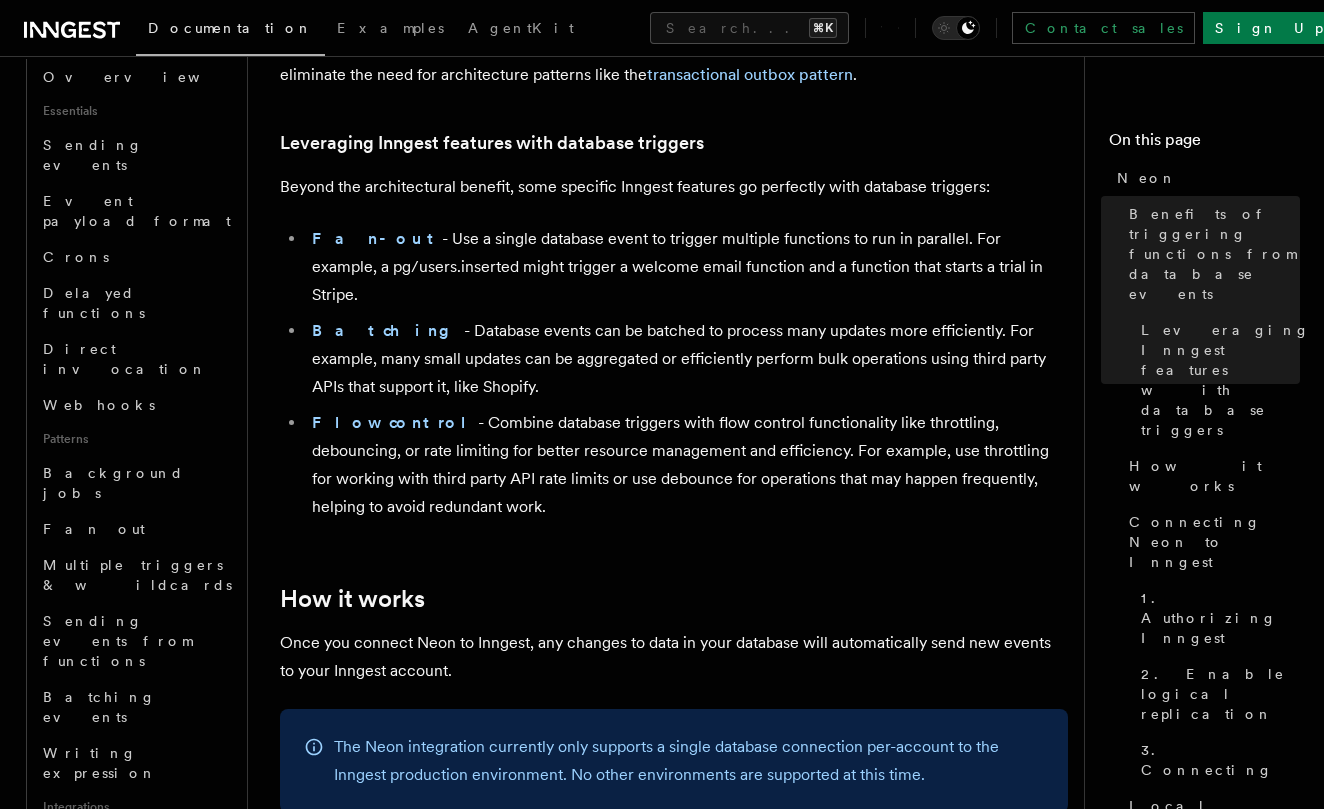click on "Handle Resend webhooks" at bounding box center (139, 1011) 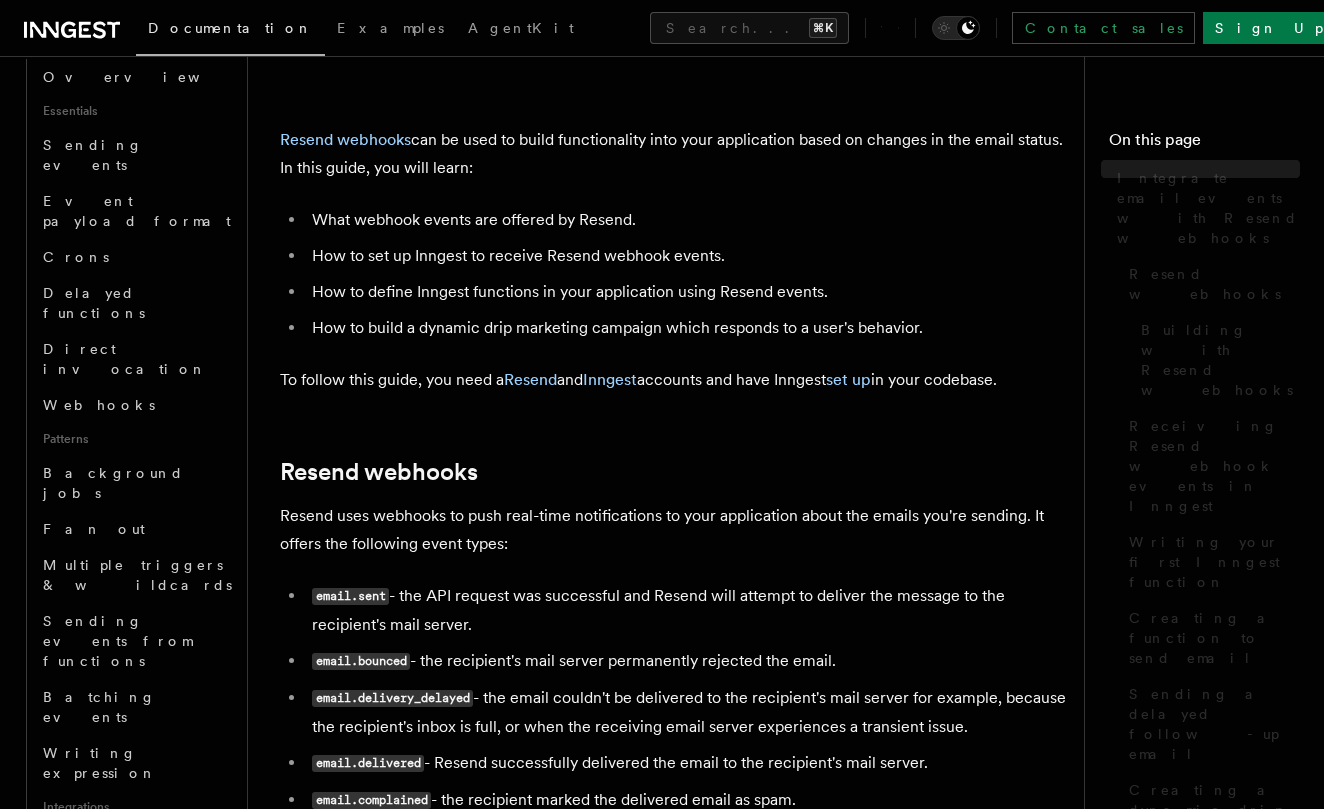 scroll, scrollTop: 0, scrollLeft: 0, axis: both 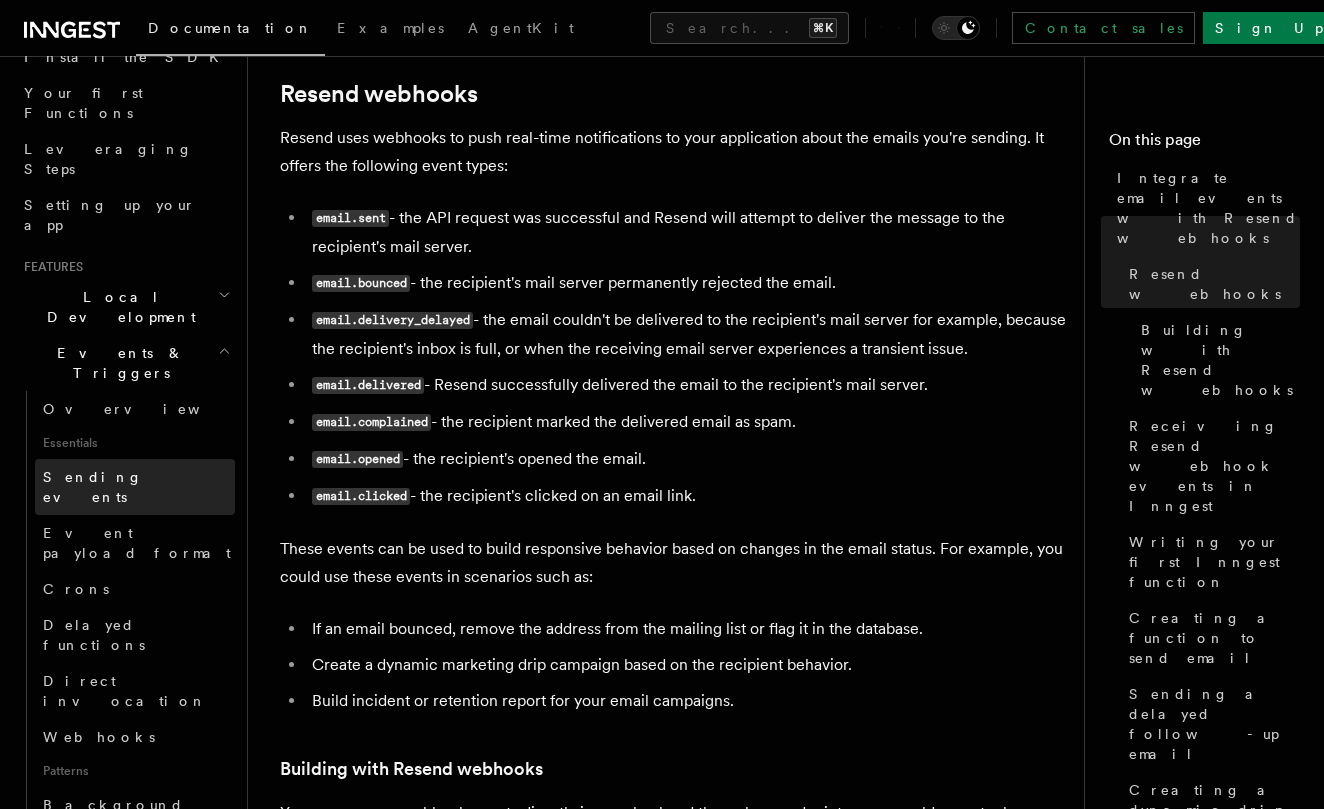 click on "Sending events" at bounding box center (135, 487) 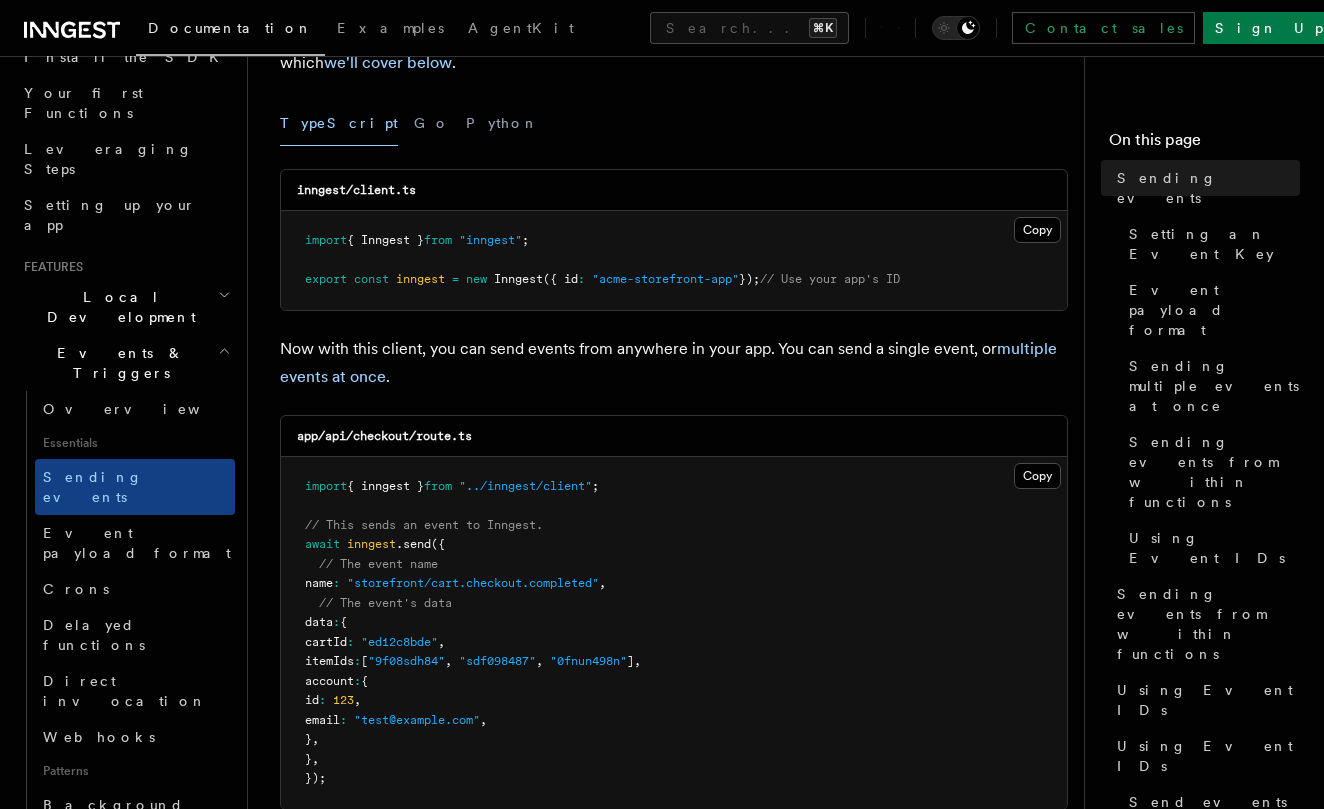 scroll, scrollTop: 260, scrollLeft: 0, axis: vertical 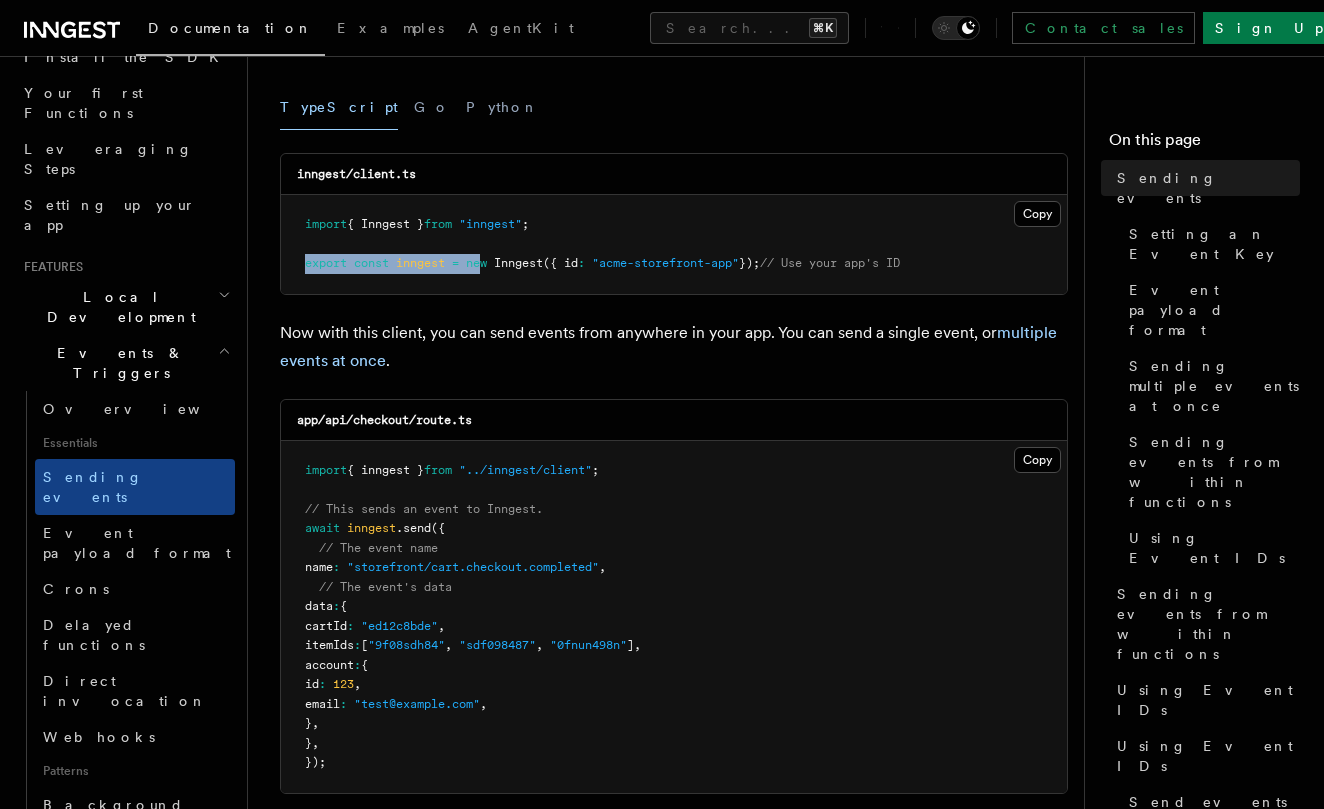 drag, startPoint x: 308, startPoint y: 263, endPoint x: 557, endPoint y: 273, distance: 249.20073 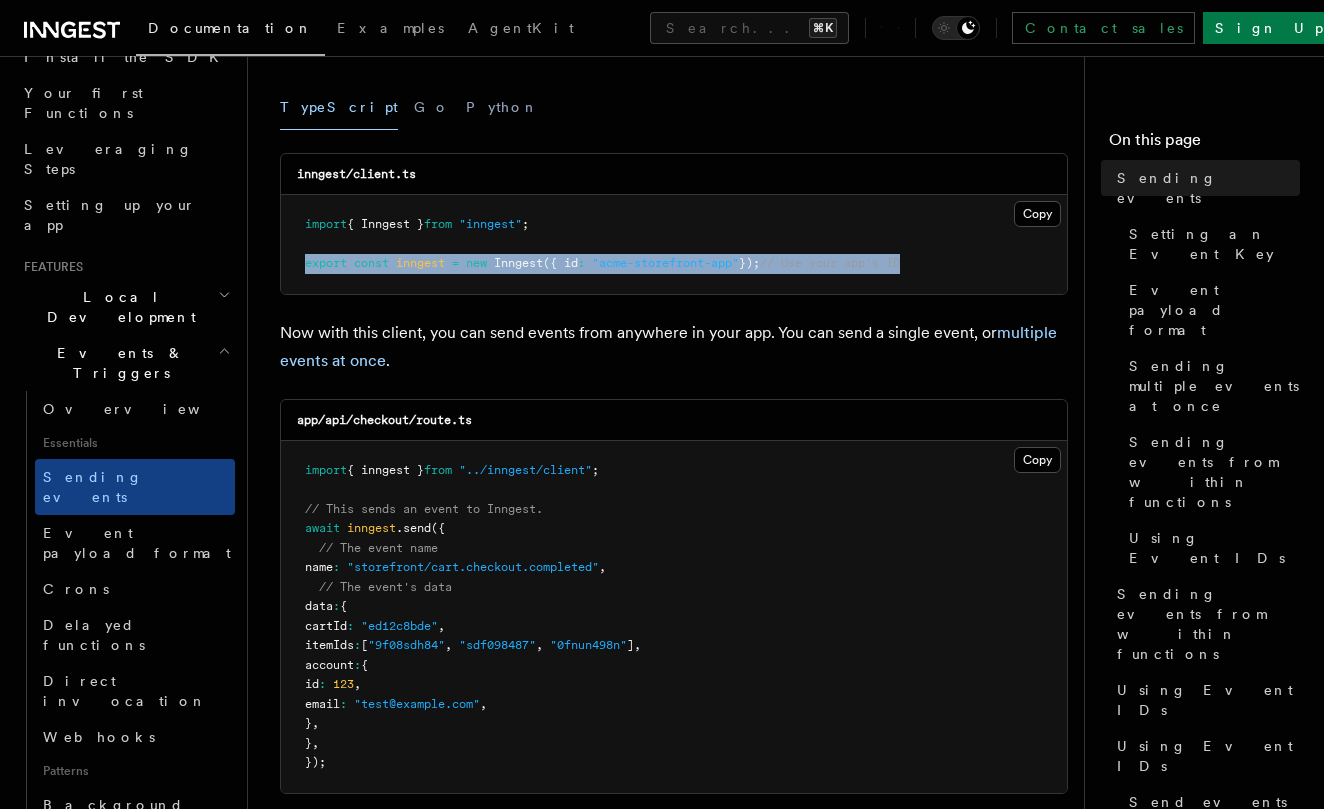 click on ""acme-storefront-app"" at bounding box center [665, 263] 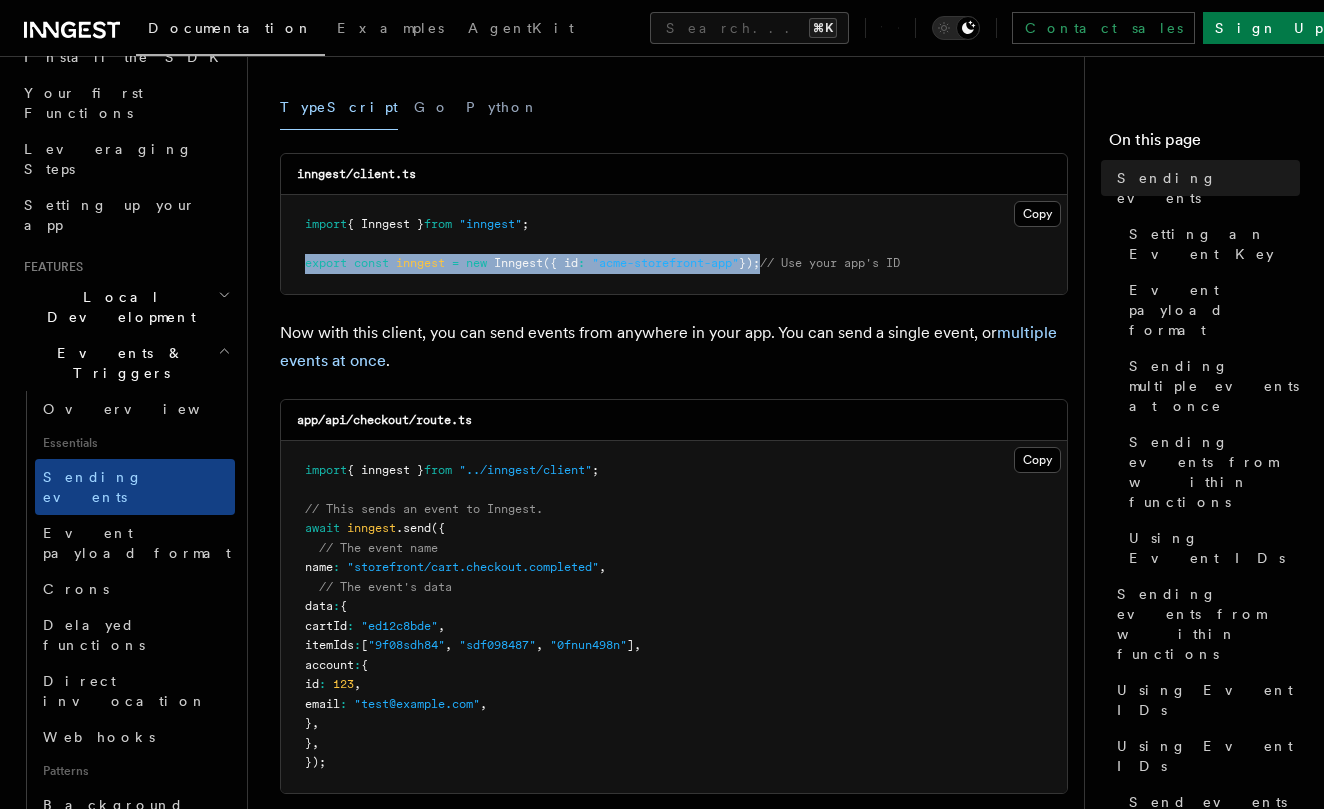 drag, startPoint x: 306, startPoint y: 262, endPoint x: 782, endPoint y: 276, distance: 476.20584 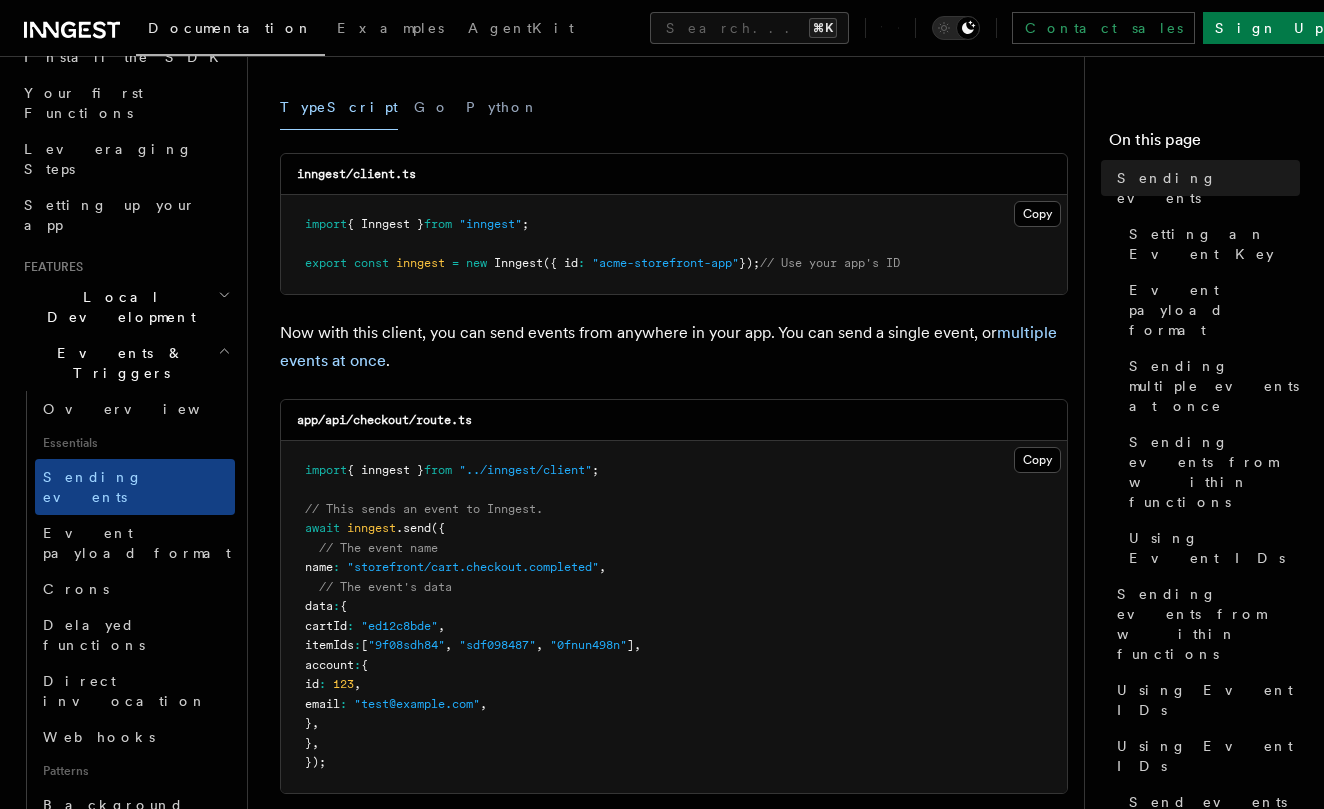 drag, startPoint x: 779, startPoint y: 265, endPoint x: 303, endPoint y: 261, distance: 476.0168 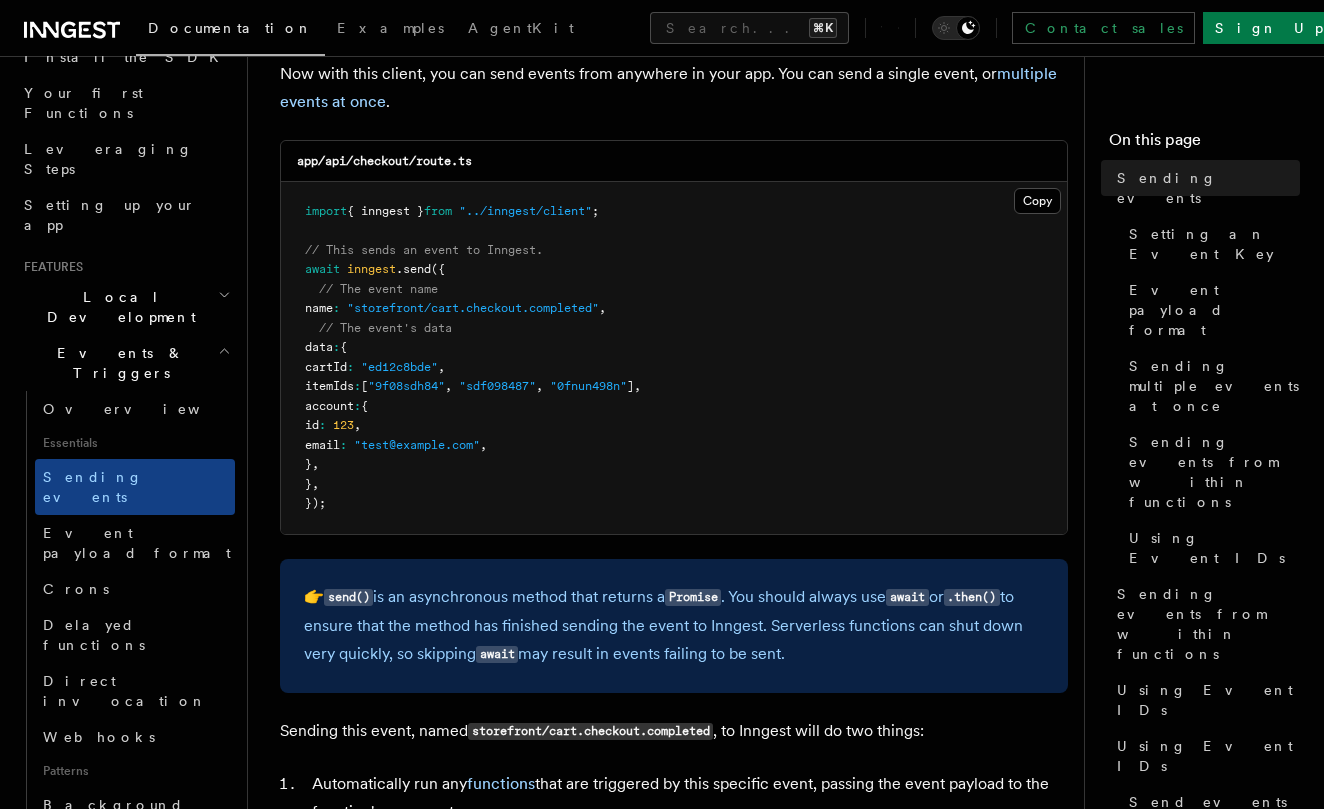 scroll, scrollTop: 520, scrollLeft: 0, axis: vertical 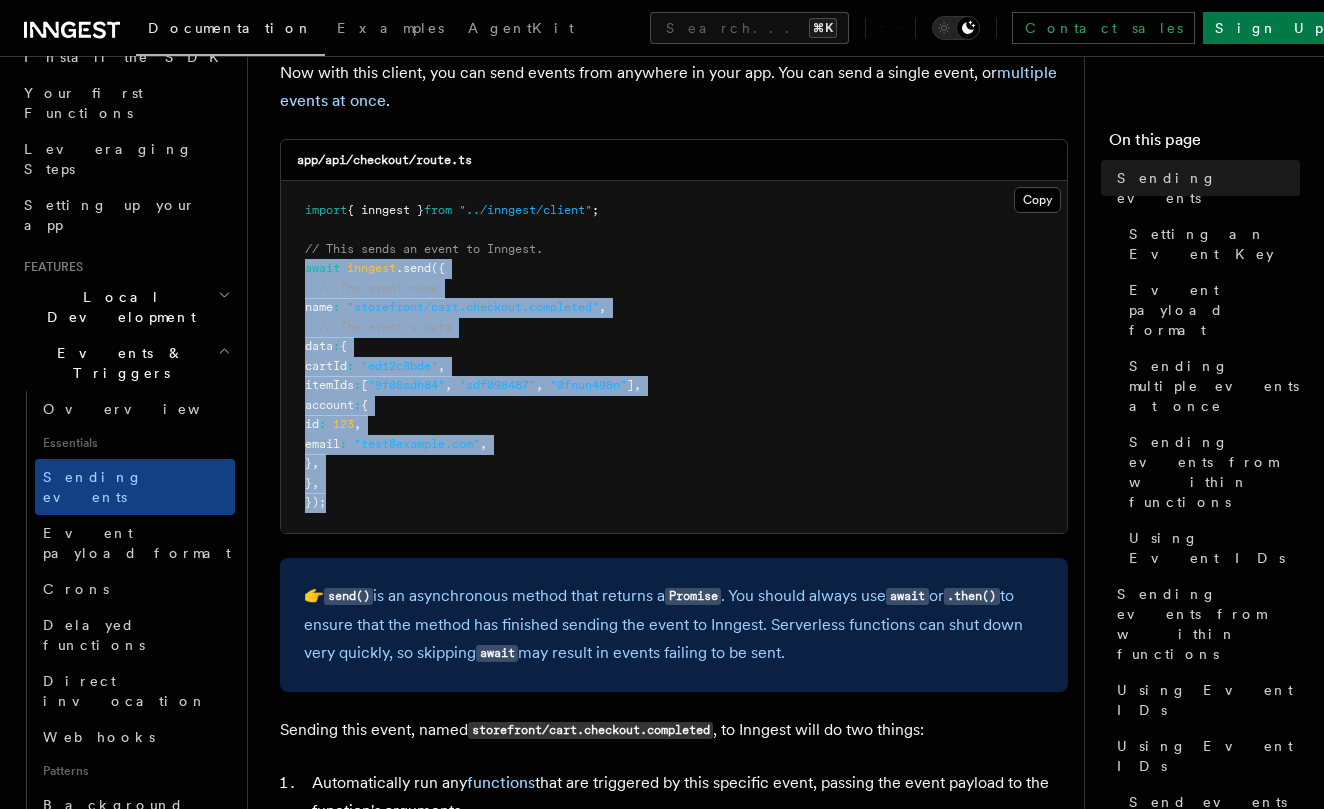 drag, startPoint x: 346, startPoint y: 496, endPoint x: 293, endPoint y: 266, distance: 236.02754 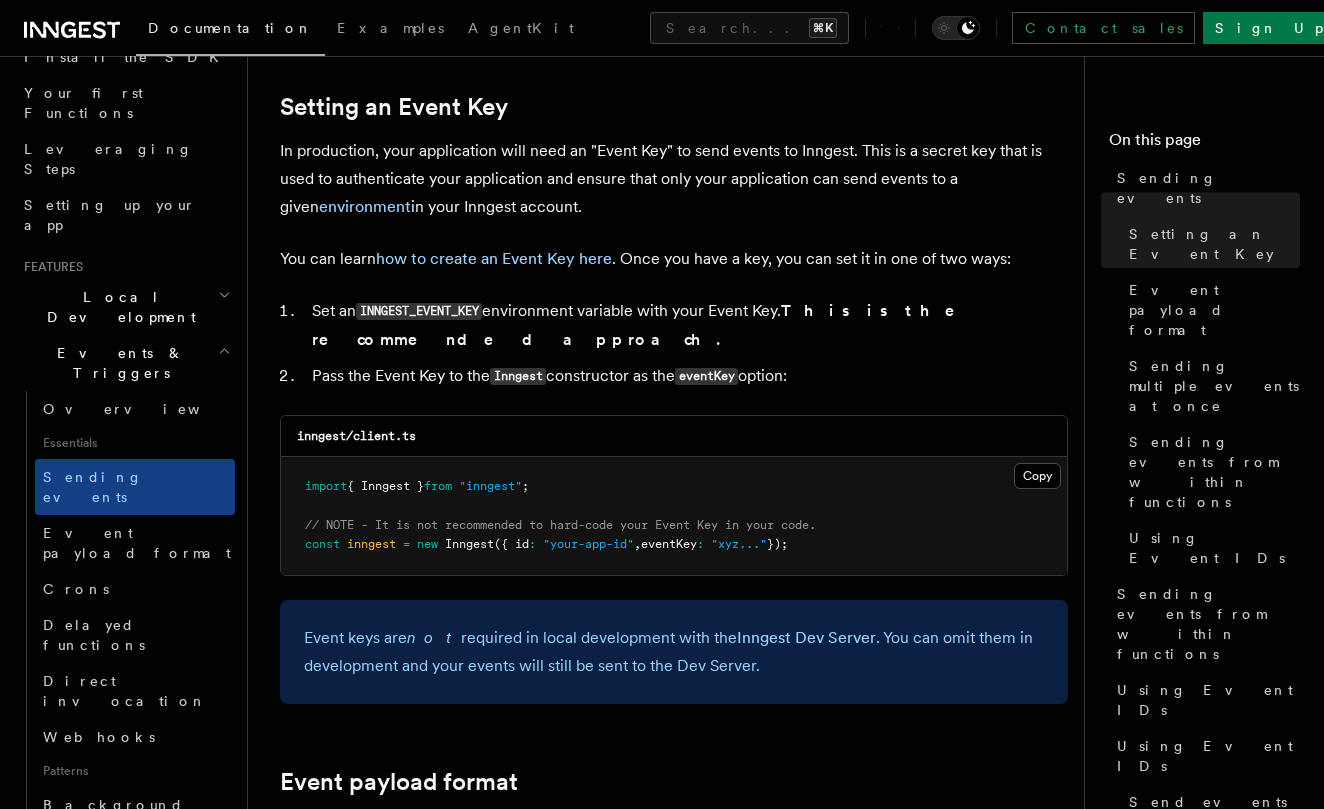 scroll, scrollTop: 1524, scrollLeft: 0, axis: vertical 